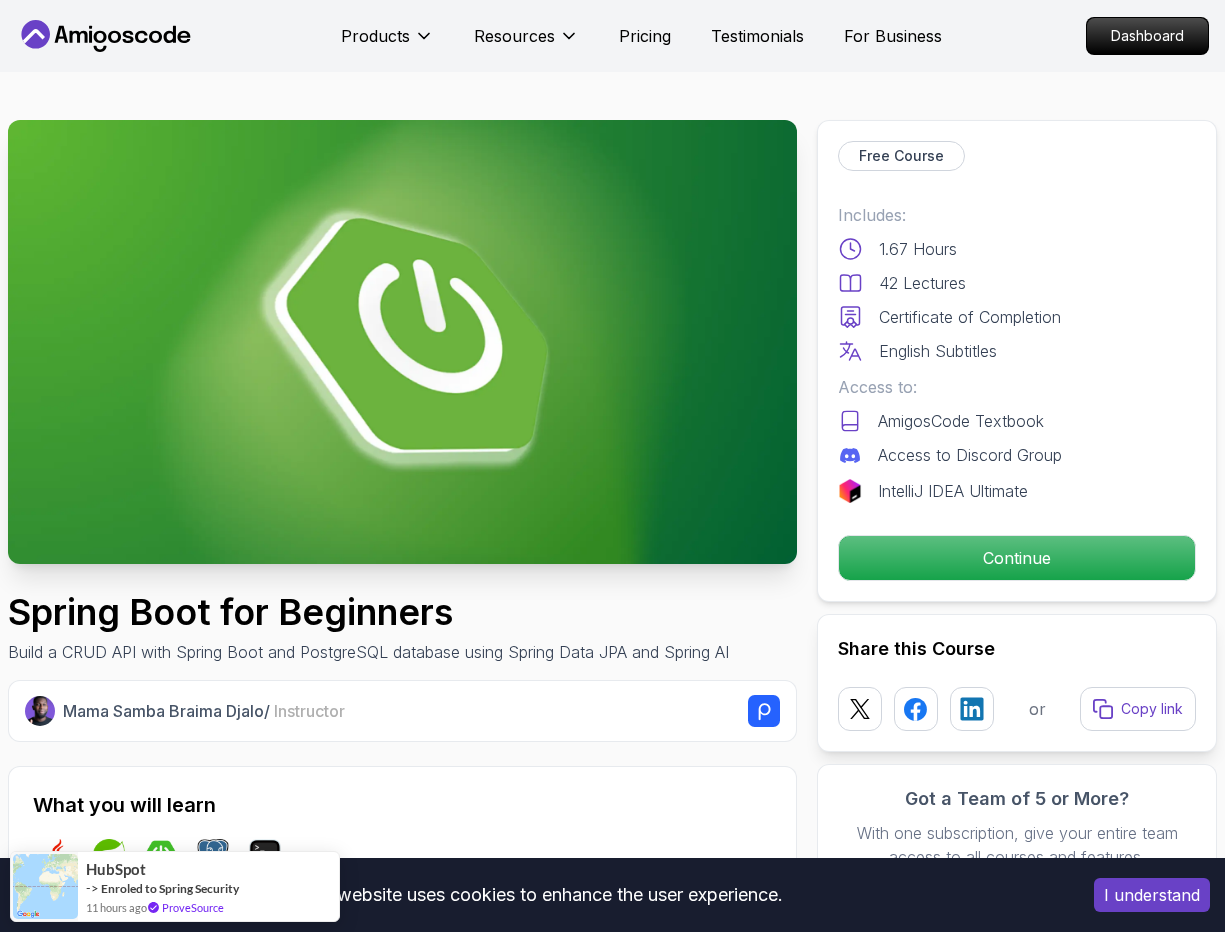 scroll, scrollTop: 0, scrollLeft: 0, axis: both 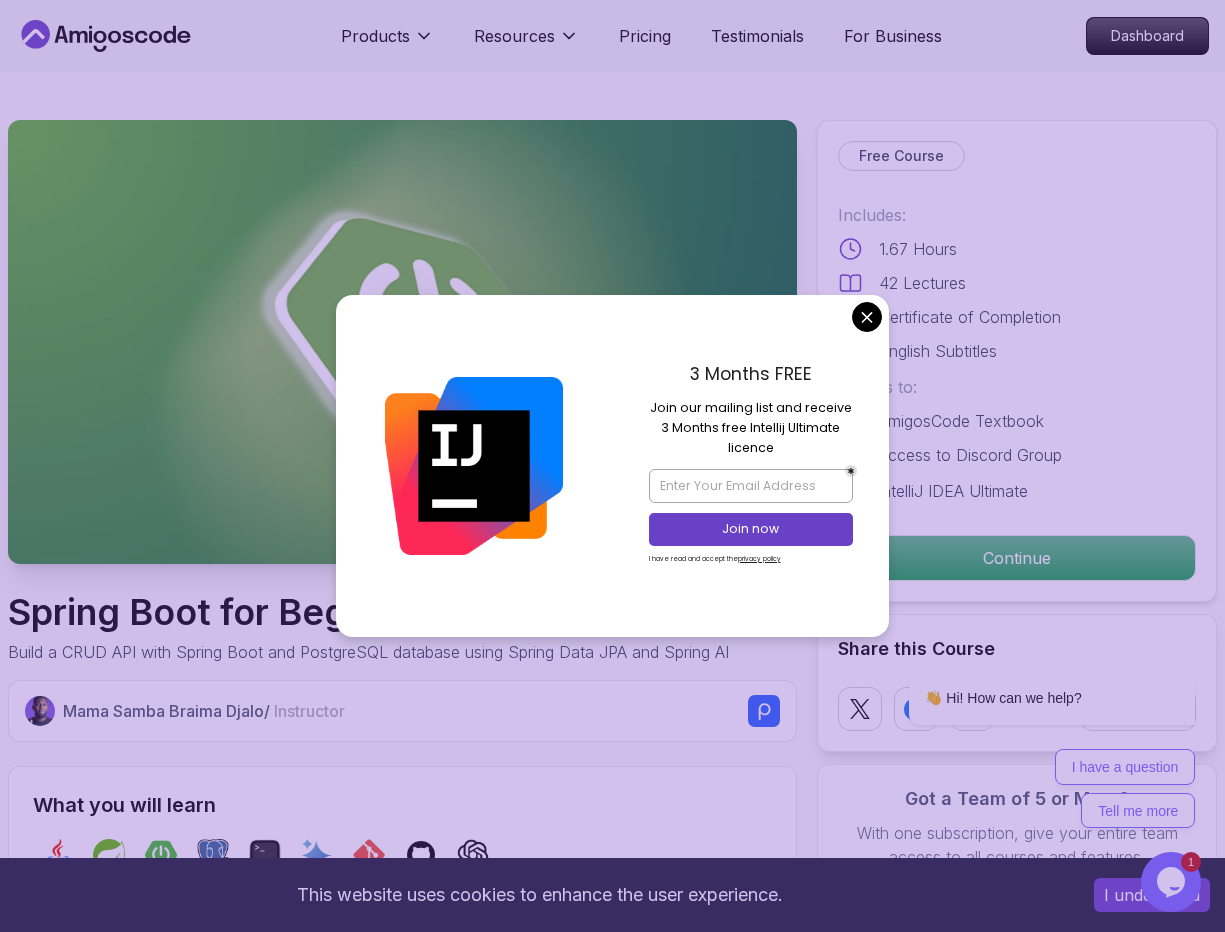click on "This website uses cookies to enhance the user experience. I understand Products Resources Pricing Testimonials For Business Dashboard Products Resources Pricing Testimonials For Business Dashboard Spring Boot for Beginners Build a CRUD API with Spring Boot and PostgreSQL database using Spring Data JPA and Spring AI [FIRST] [LAST]  /   Instructor Free Course Includes: 1.67 Hours 42 Lectures Certificate of Completion English Subtitles Access to: AmigosCode Textbook Access to Discord Group IntelliJ IDEA Ultimate Continue Share this Course or Copy link Got a Team of 5 or More? With one subscription, give your entire team access to all courses and features. Check our Business Plan [FIRST] [LAST]  /   Instructor What you will learn java spring spring-boot postgres terminal ai git github chatgpt The Basics of Spring - Learn the fundamental concepts and features of the Spring framework. Spring Boot - Understand how to use Spring Boot to simplify the development of Spring applications." at bounding box center (612, 4799) 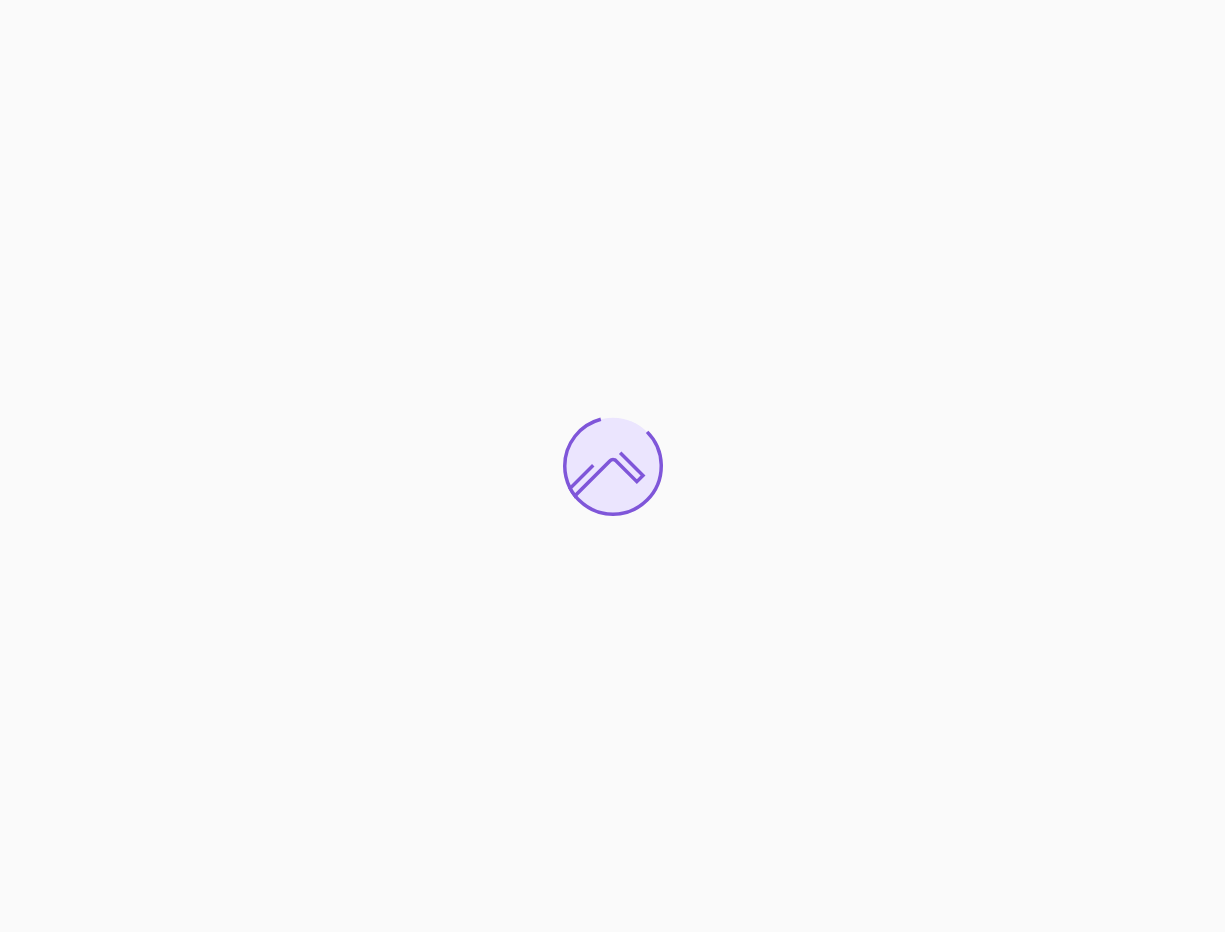 scroll, scrollTop: 0, scrollLeft: 0, axis: both 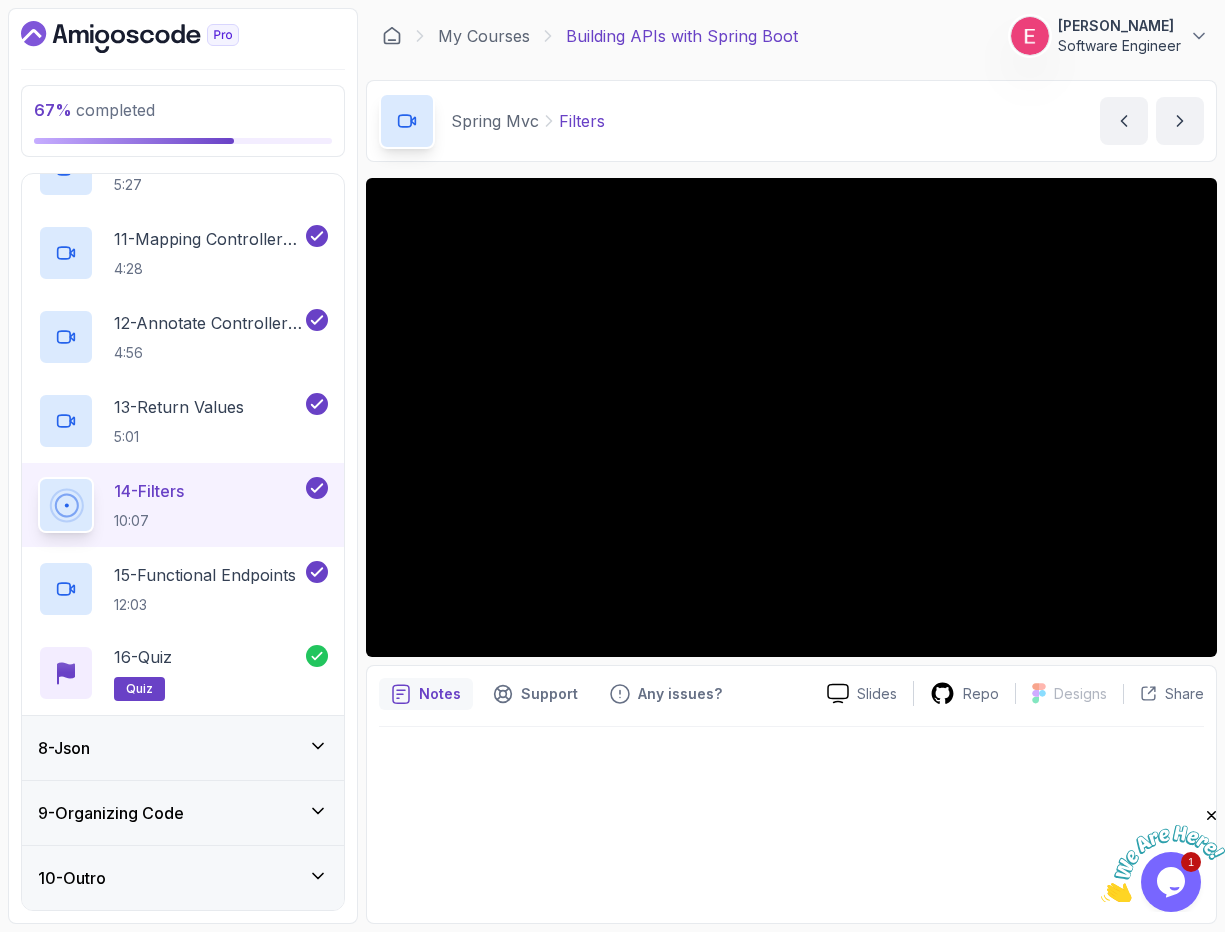 click on "8  -  Json" at bounding box center (183, 748) 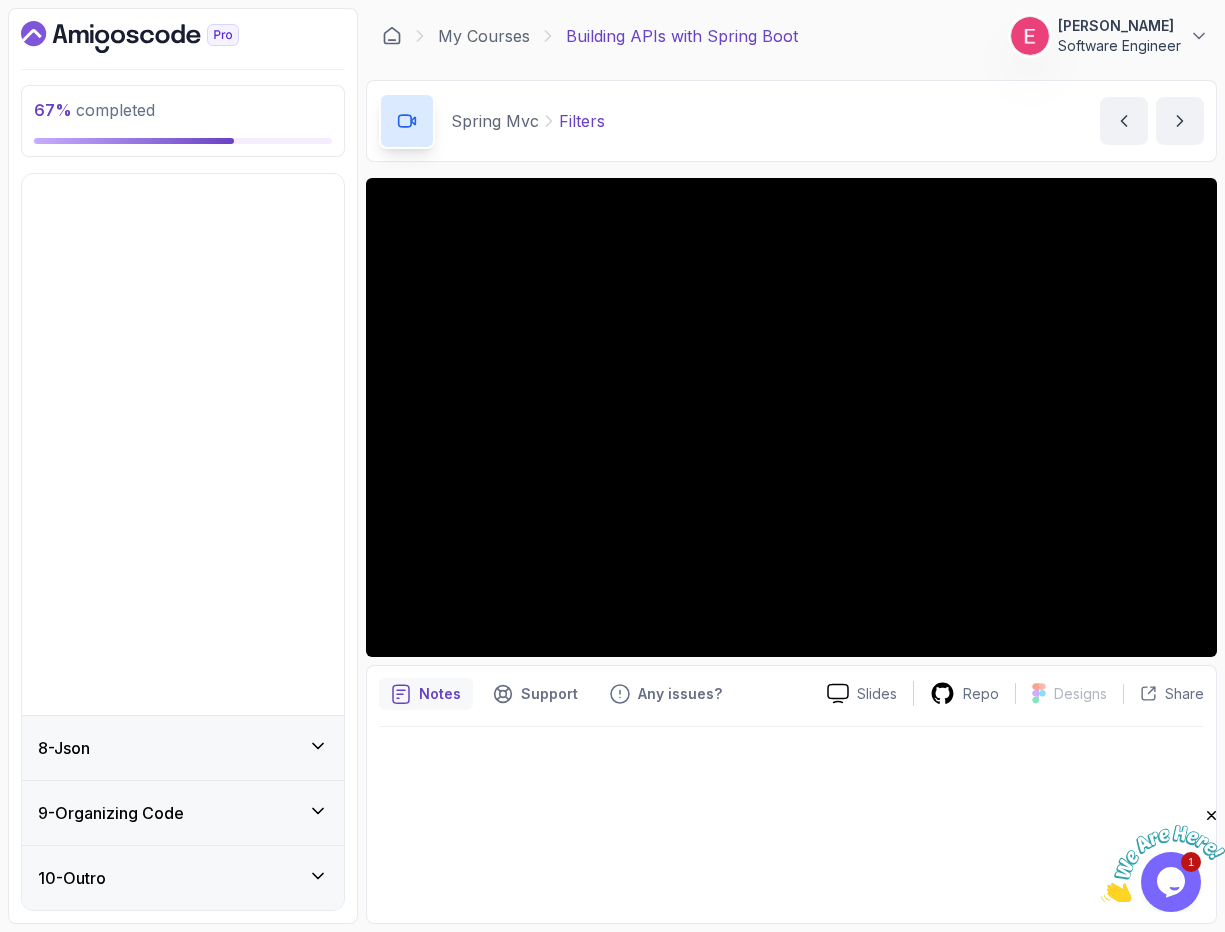 scroll, scrollTop: 0, scrollLeft: 0, axis: both 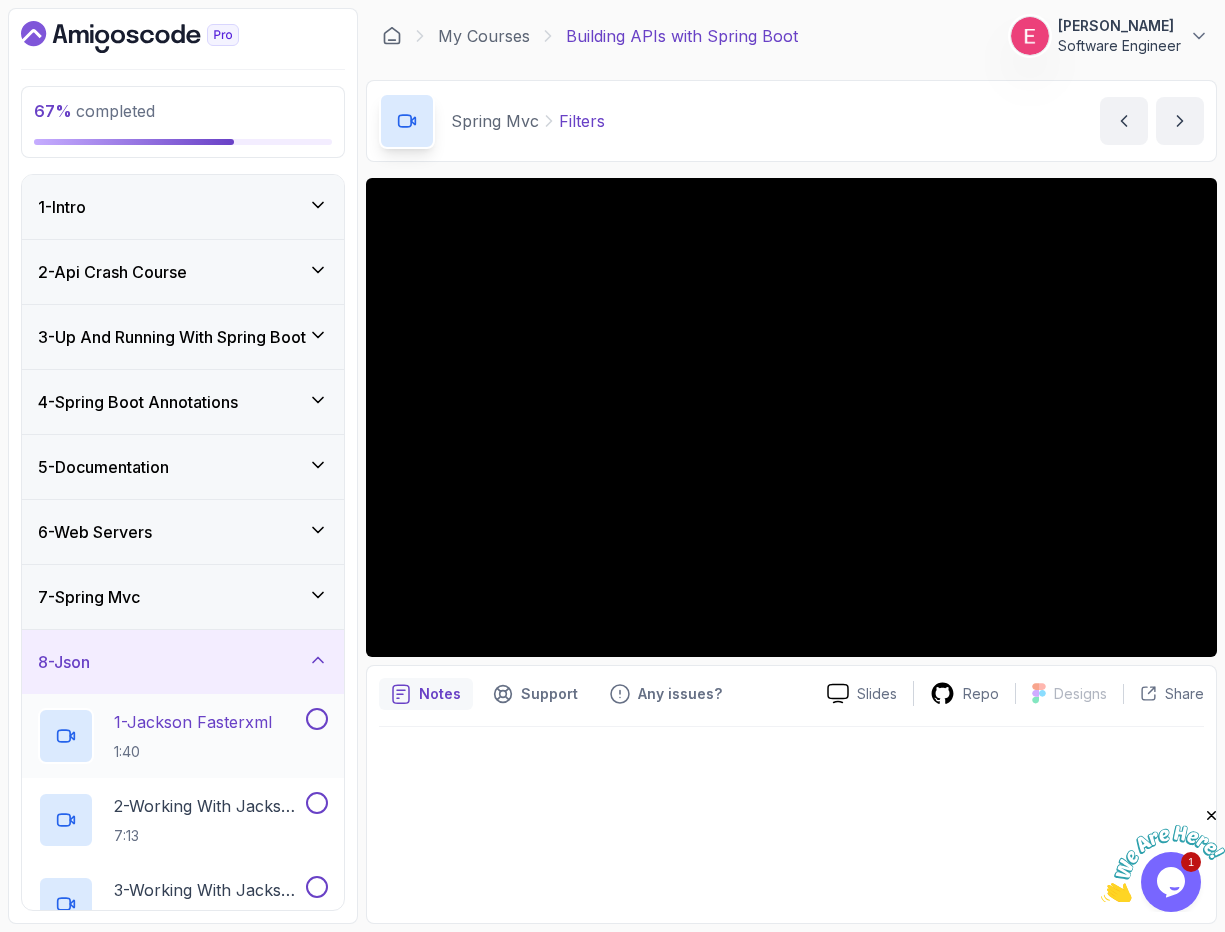 click on "1  -  Jackson Fasterxml" at bounding box center [193, 722] 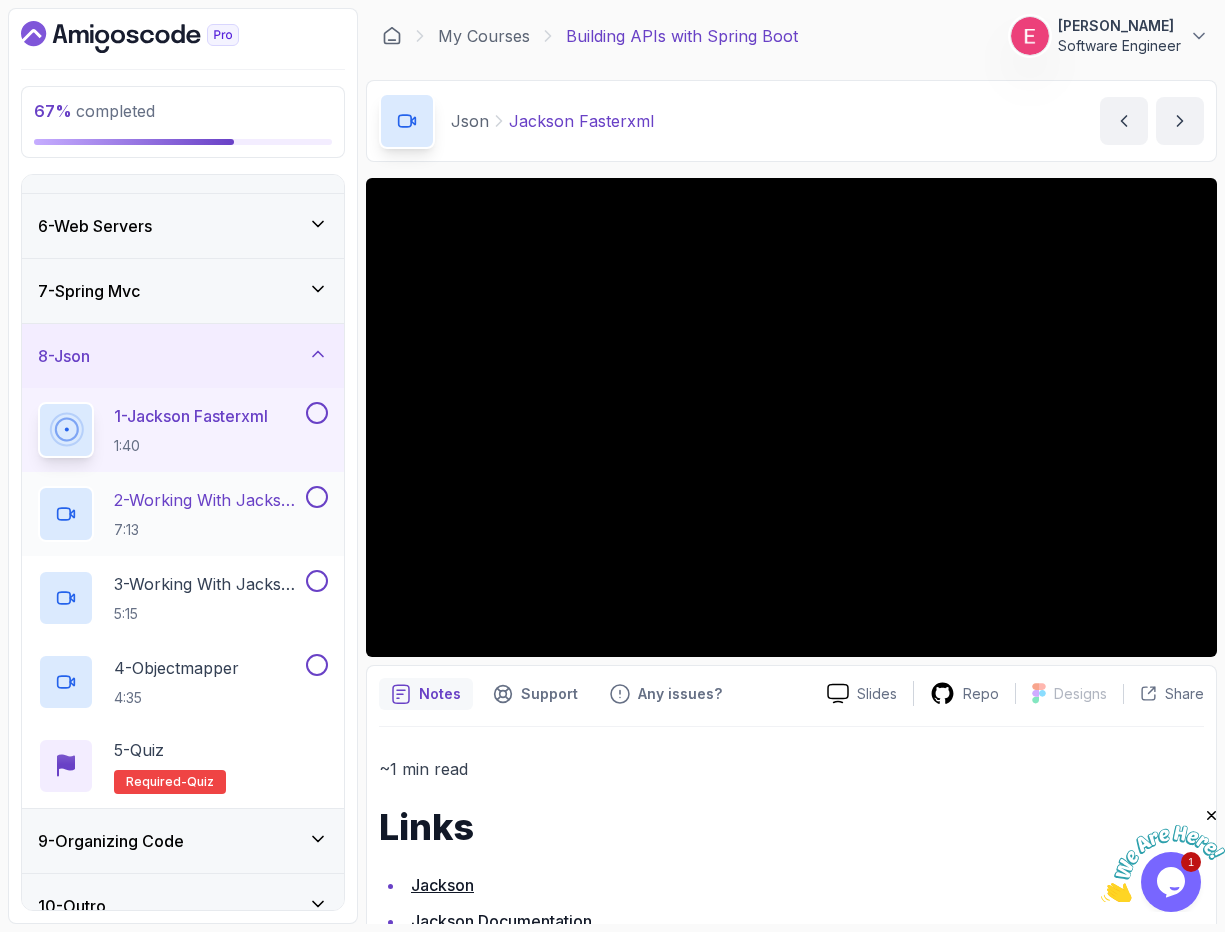 scroll, scrollTop: 334, scrollLeft: 0, axis: vertical 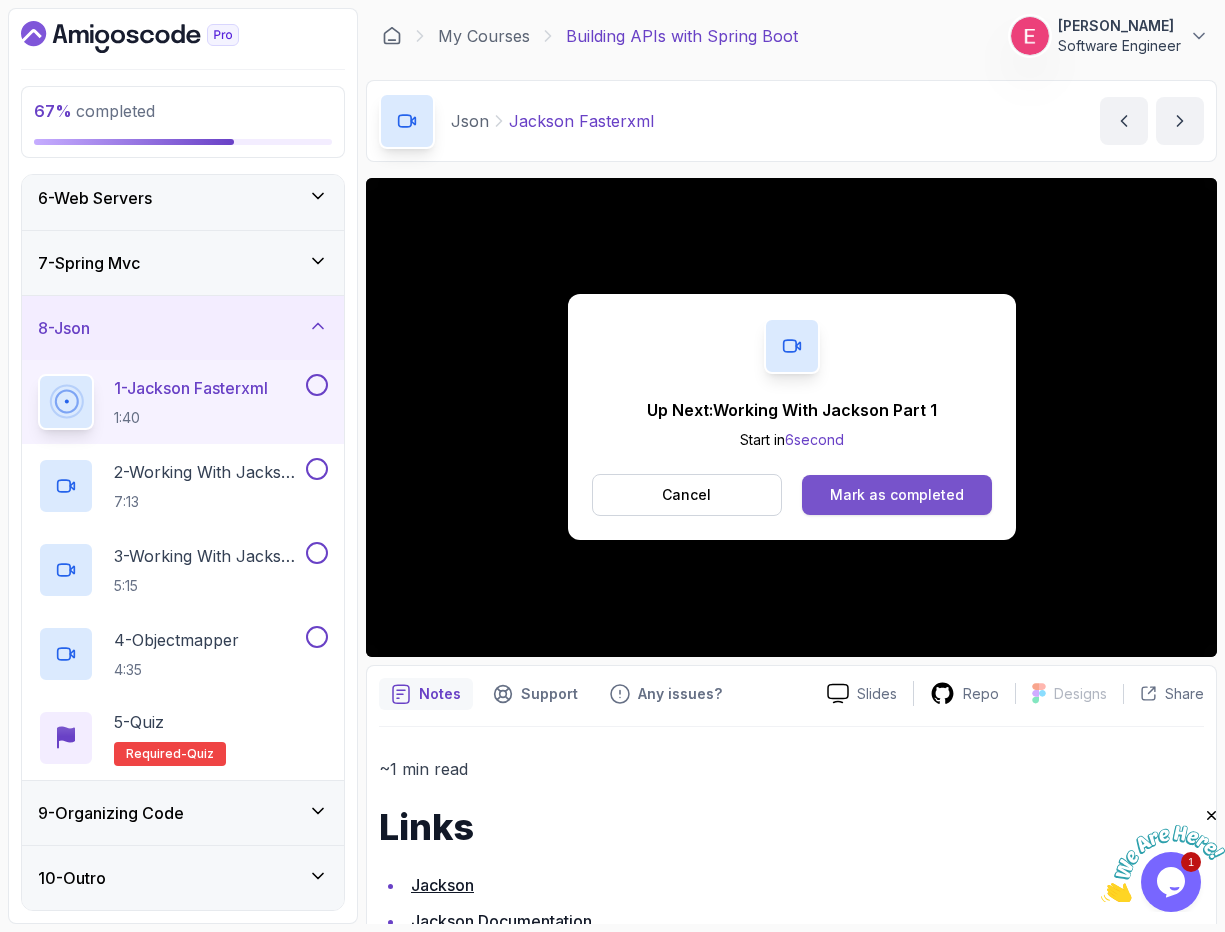 click on "Mark as completed" at bounding box center [897, 495] 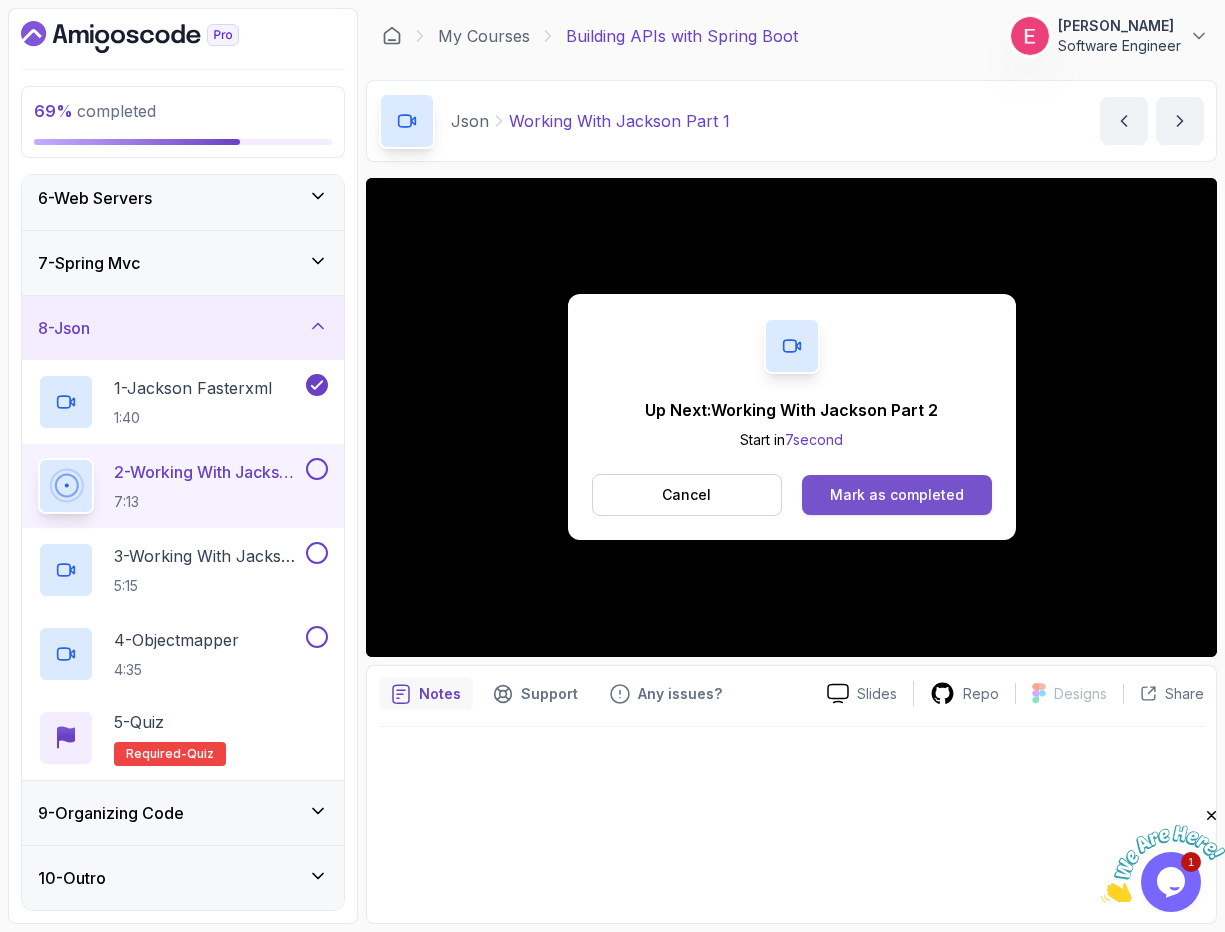 click on "Mark as completed" at bounding box center [896, 495] 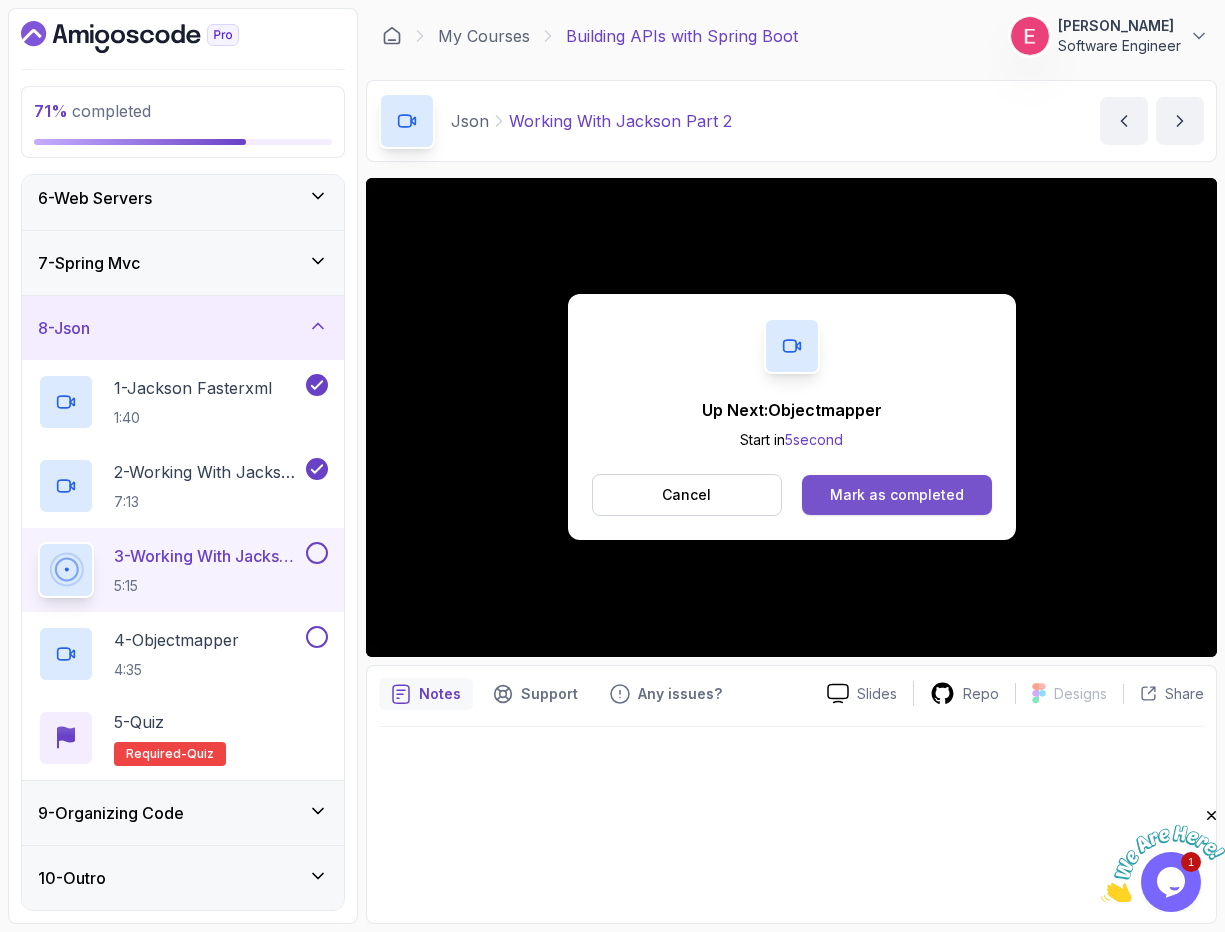 click on "Mark as completed" at bounding box center [897, 495] 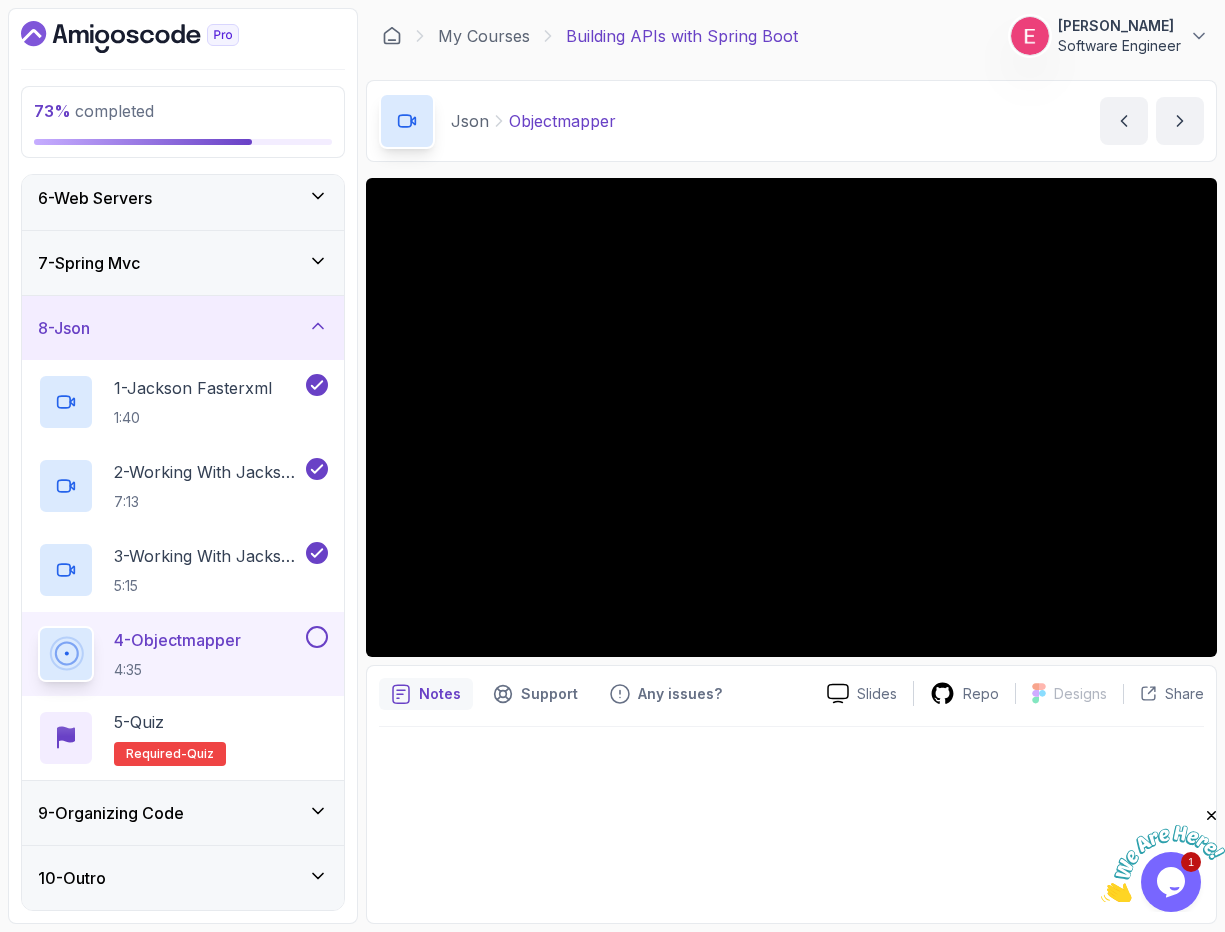 click 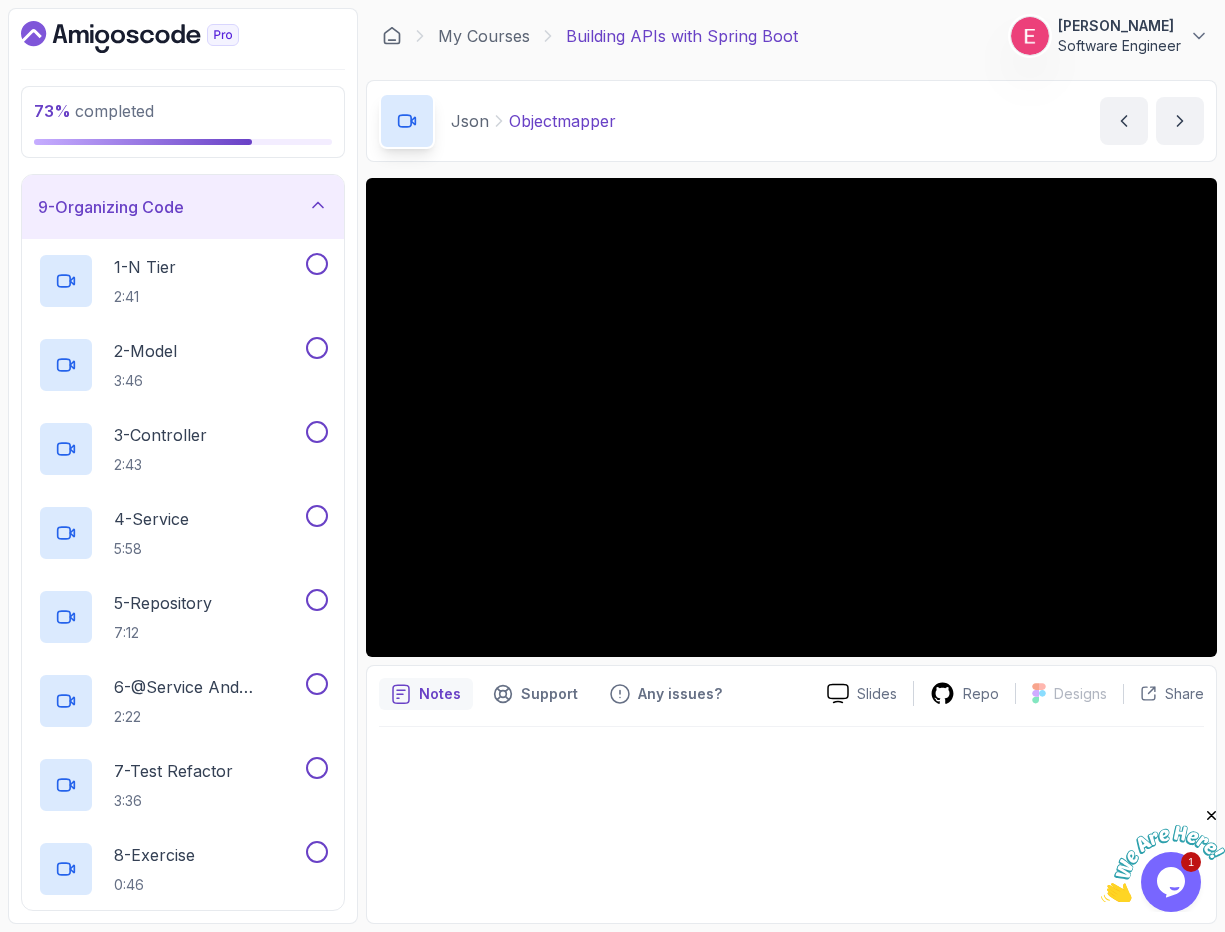 scroll, scrollTop: 248, scrollLeft: 0, axis: vertical 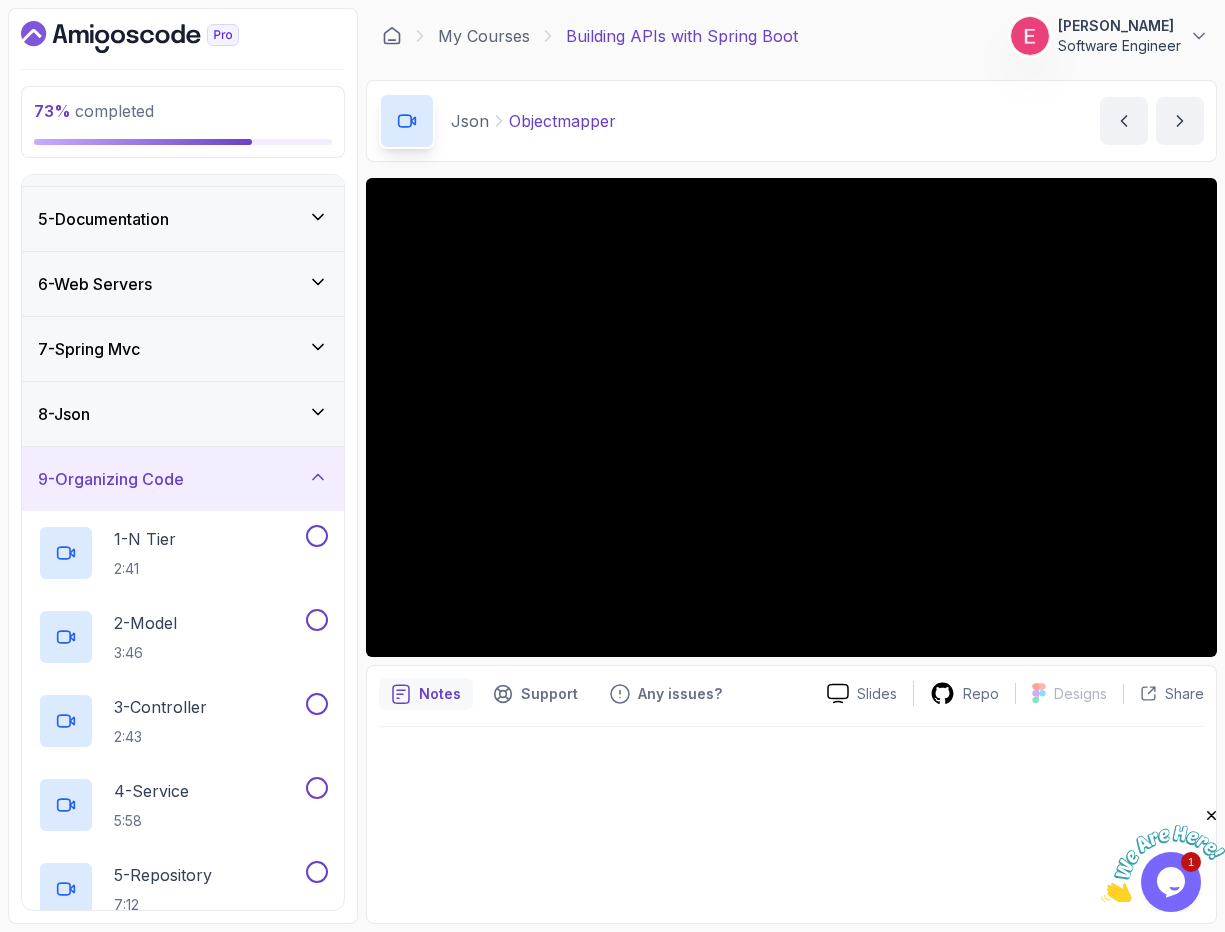 click 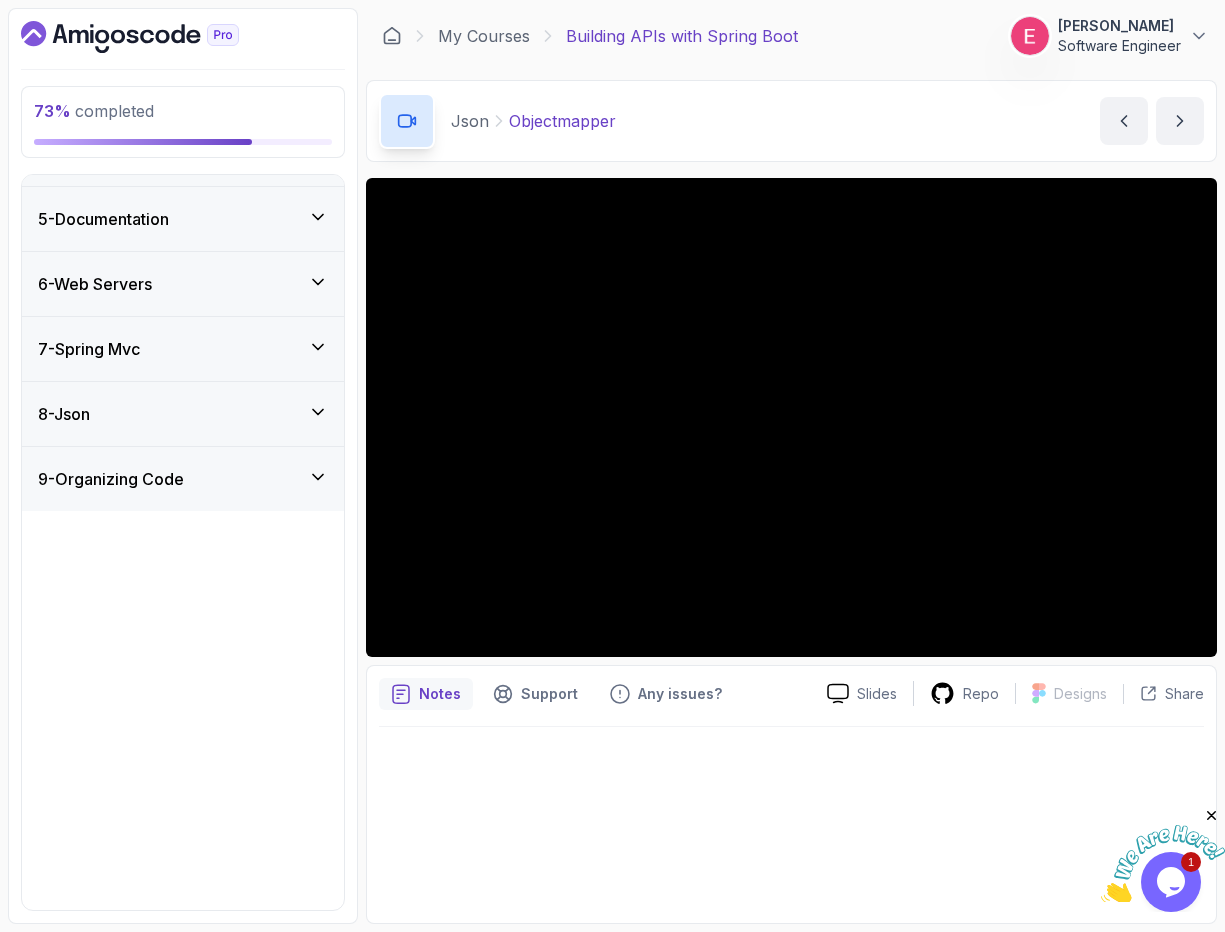 scroll, scrollTop: 0, scrollLeft: 0, axis: both 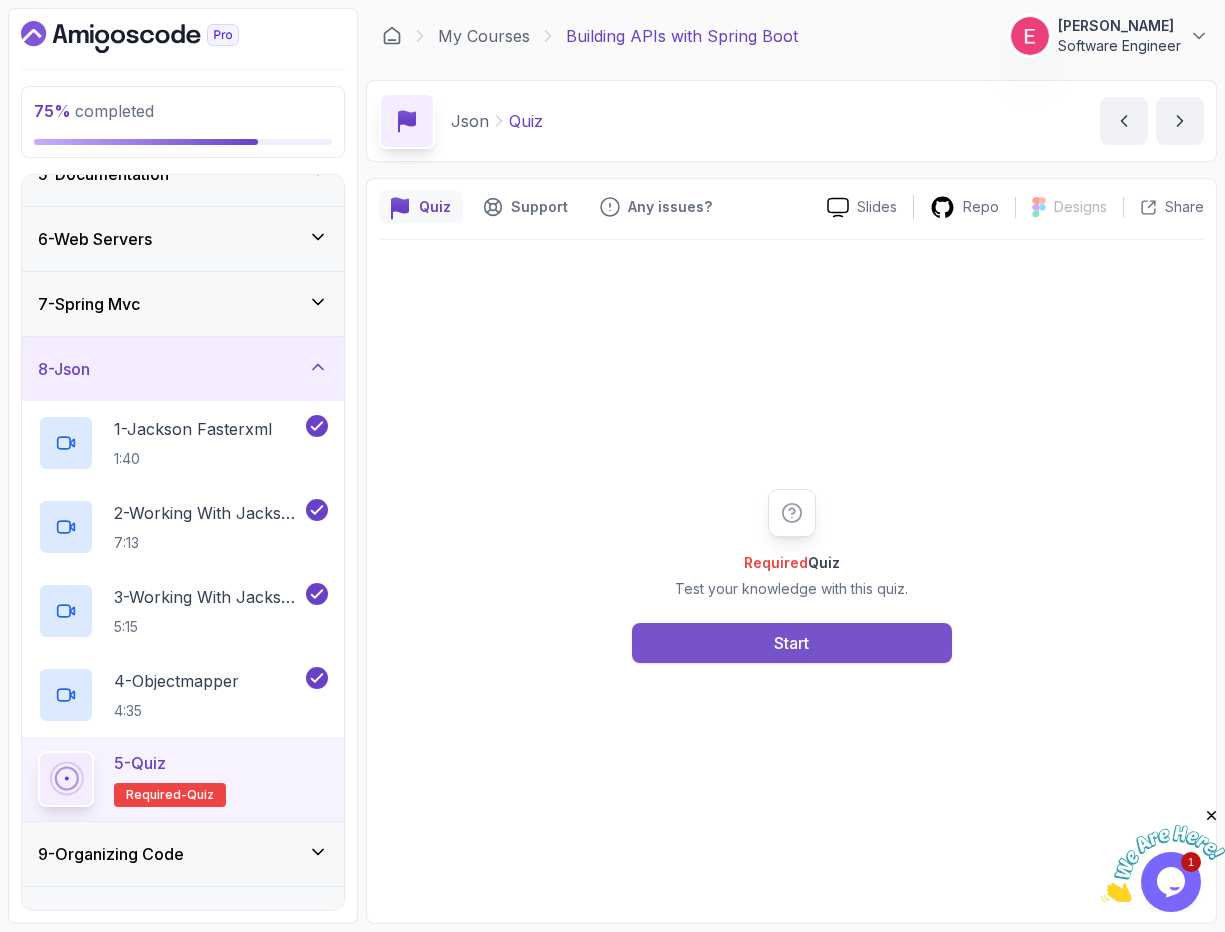click on "Start" at bounding box center (791, 643) 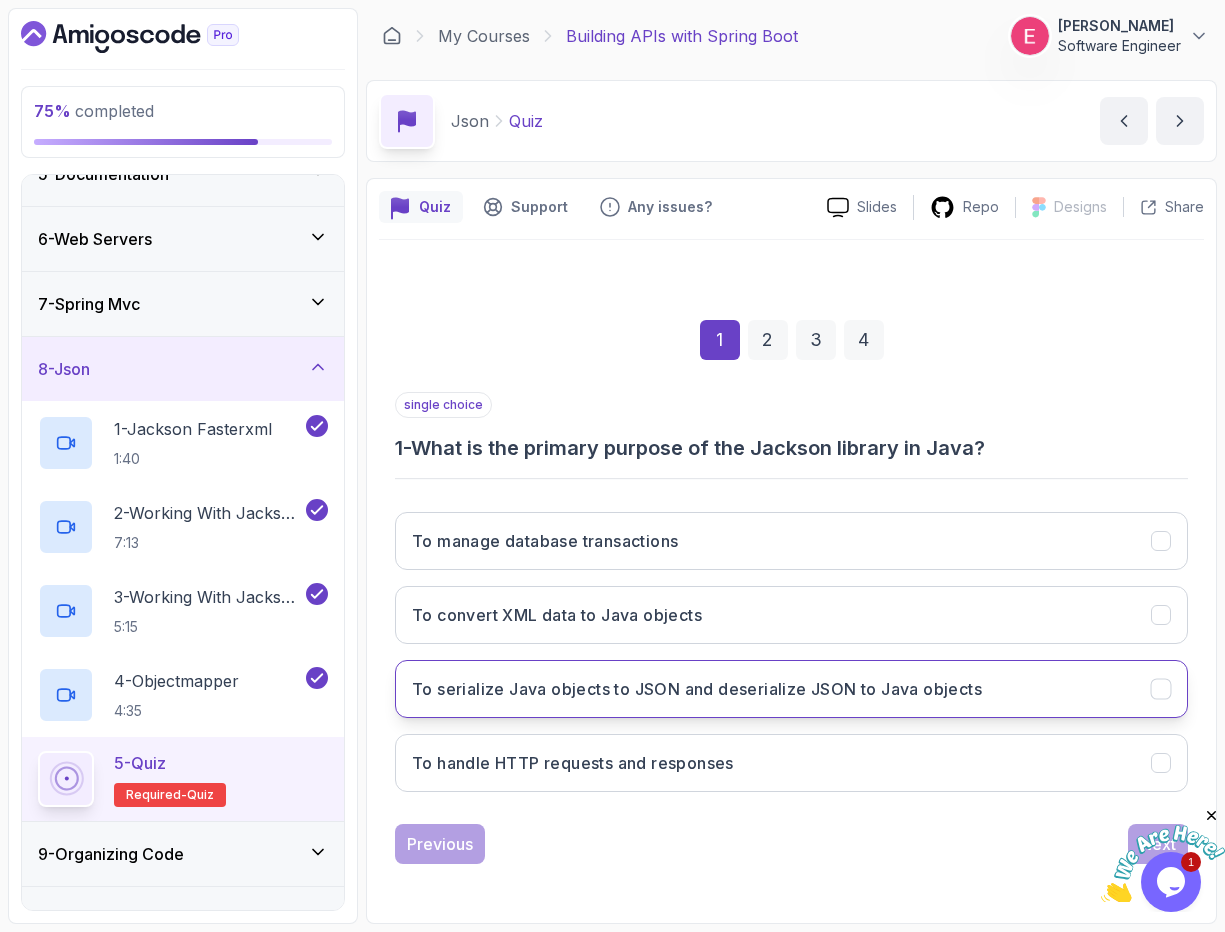 drag, startPoint x: 796, startPoint y: 694, endPoint x: 595, endPoint y: 682, distance: 201.3579 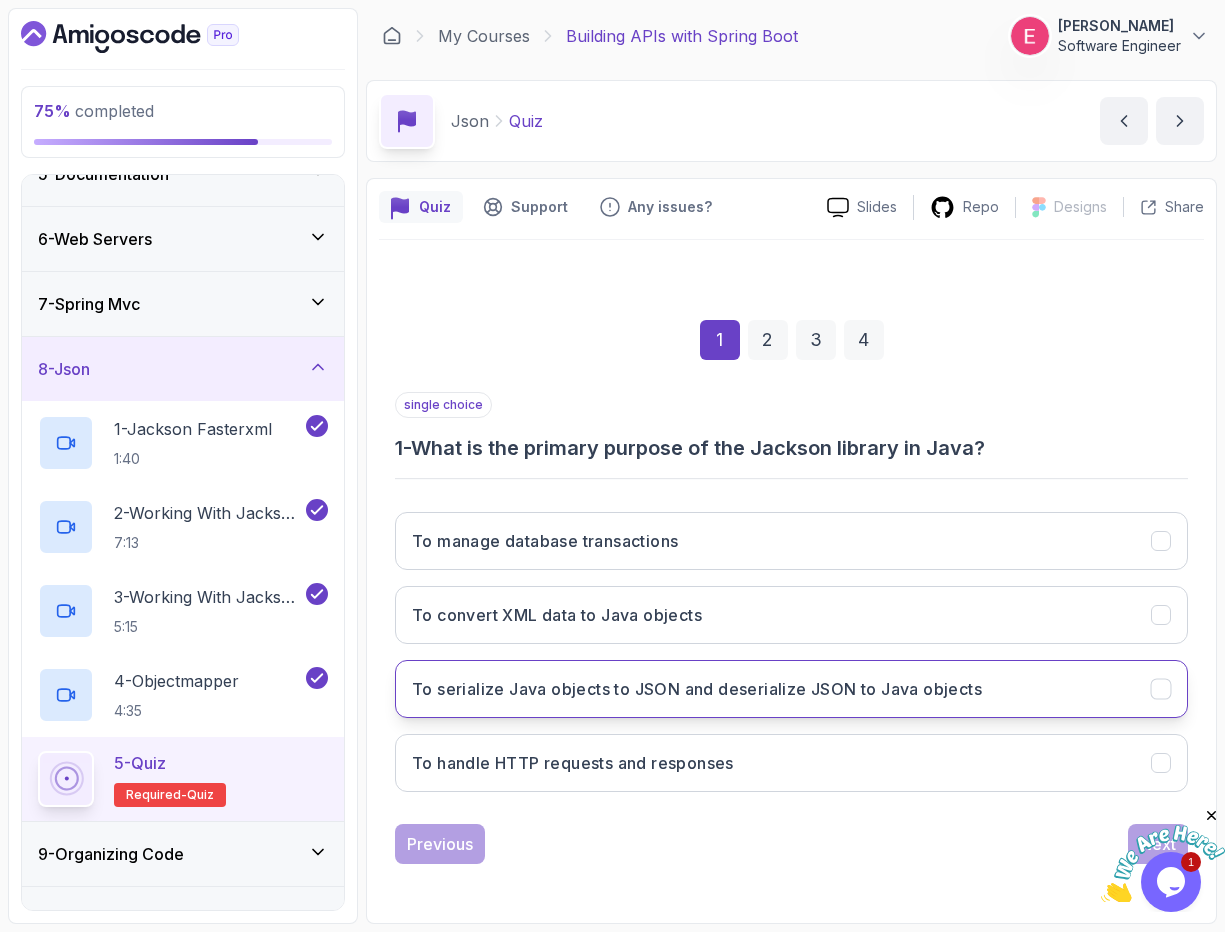 click on "To serialize Java objects to JSON and deserialize JSON to Java objects" at bounding box center (697, 689) 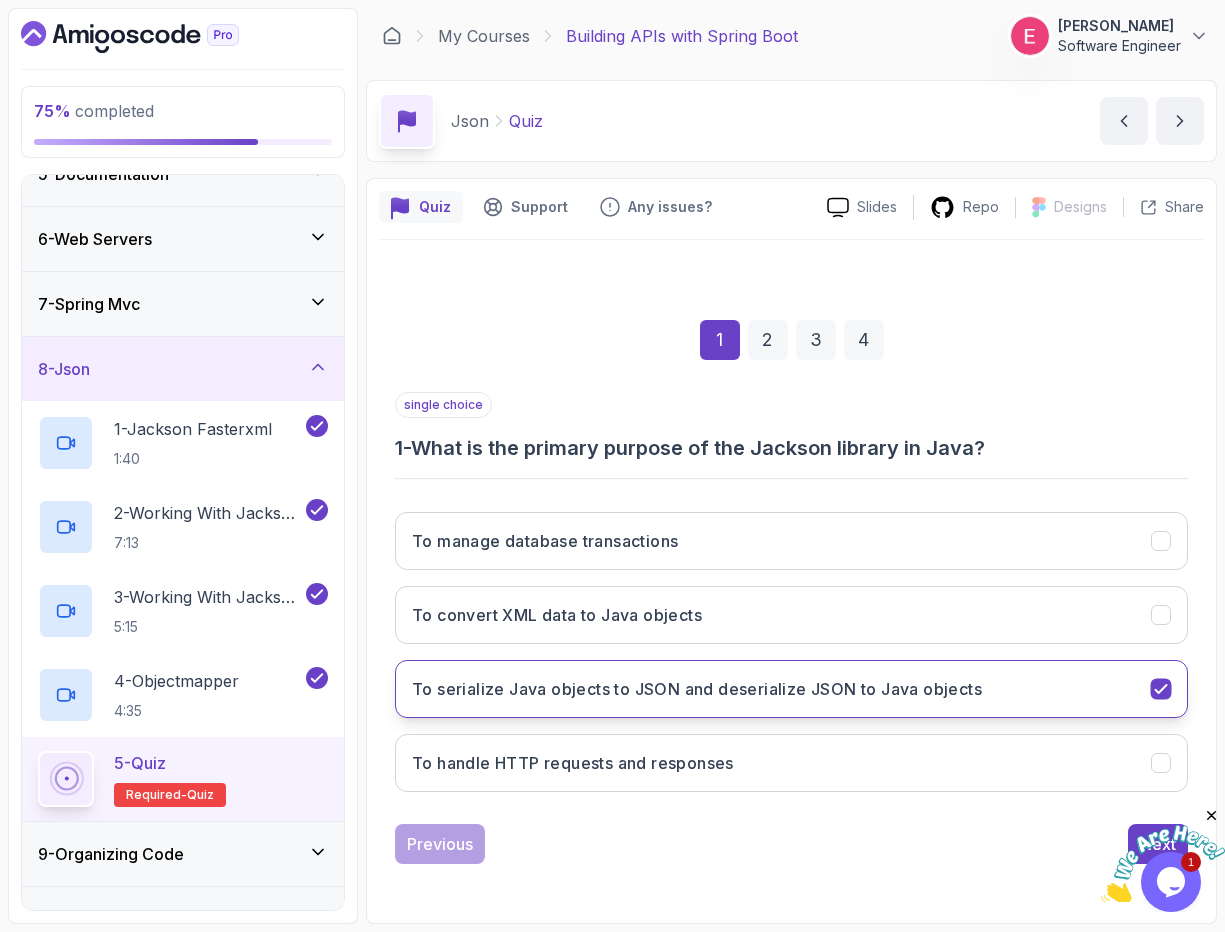 click on "To serialize Java objects to JSON and deserialize JSON to Java objects" at bounding box center [697, 689] 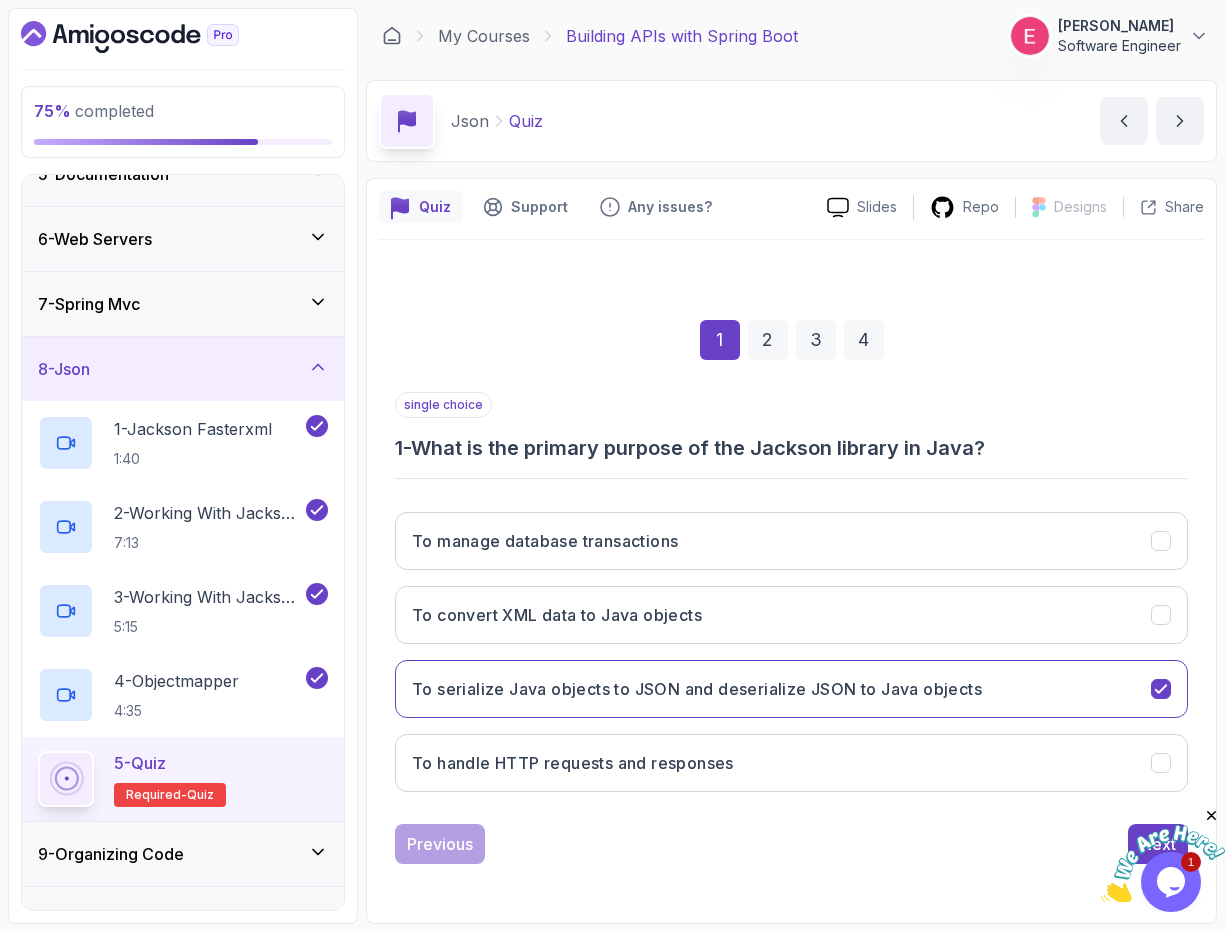 click at bounding box center [1212, 816] 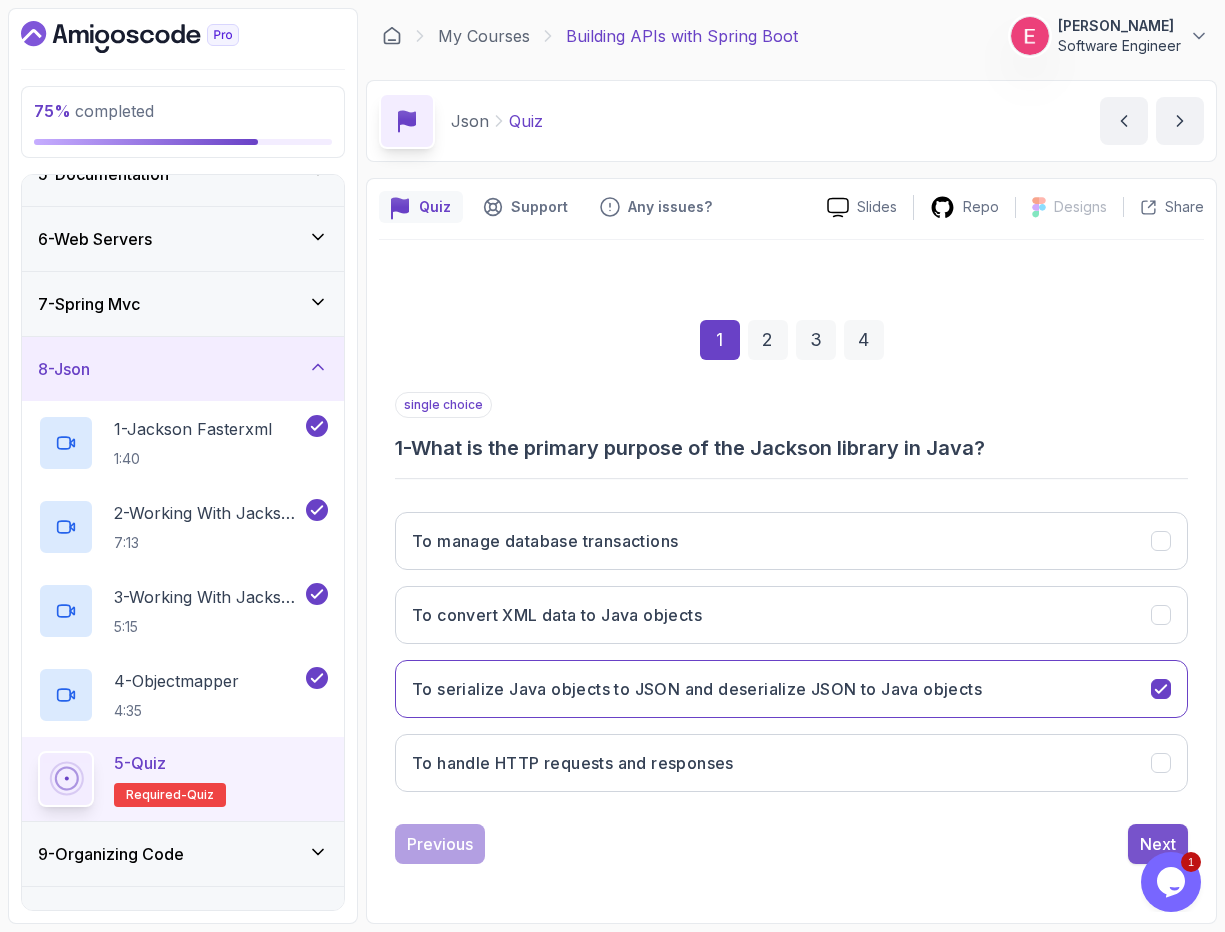 click on "Next" at bounding box center [1158, 844] 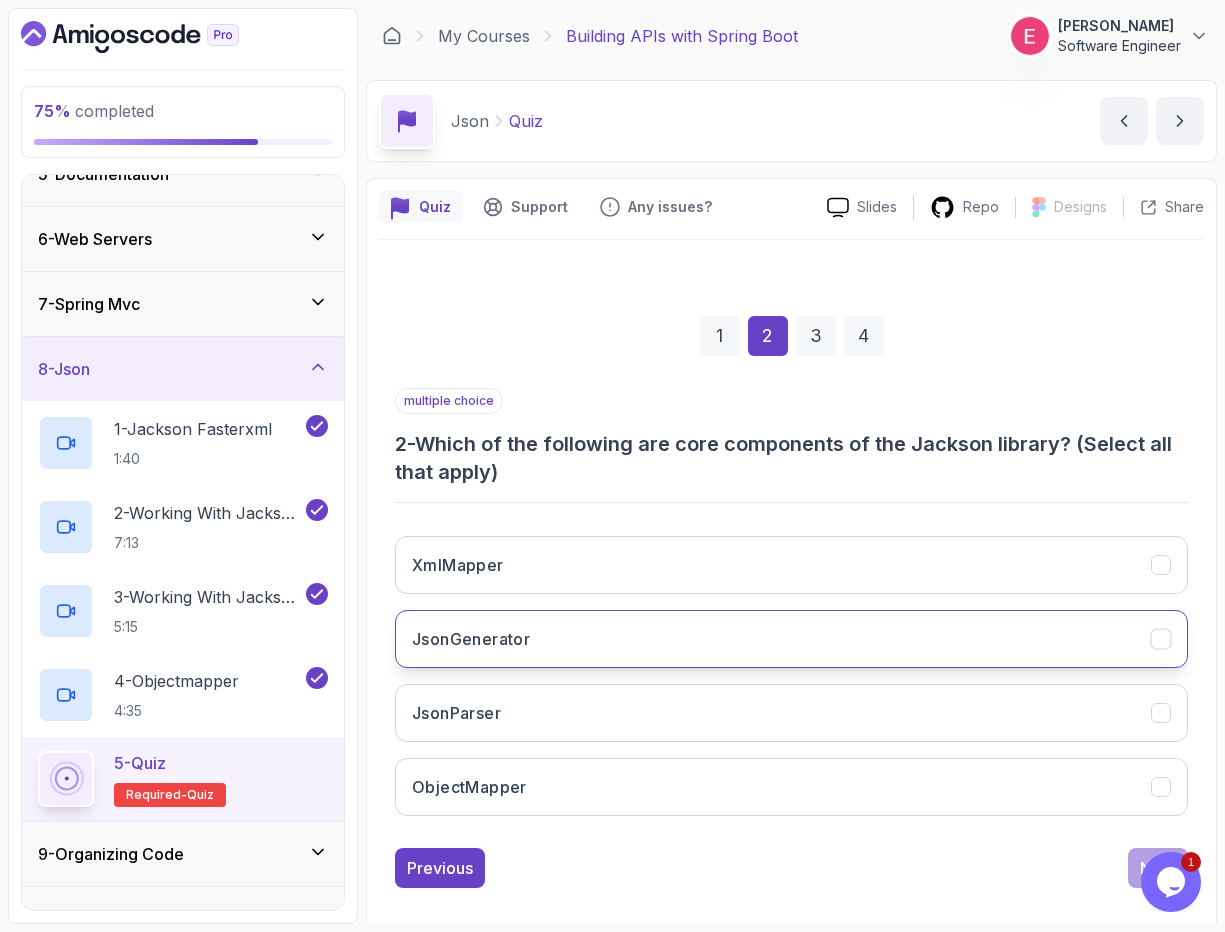 click 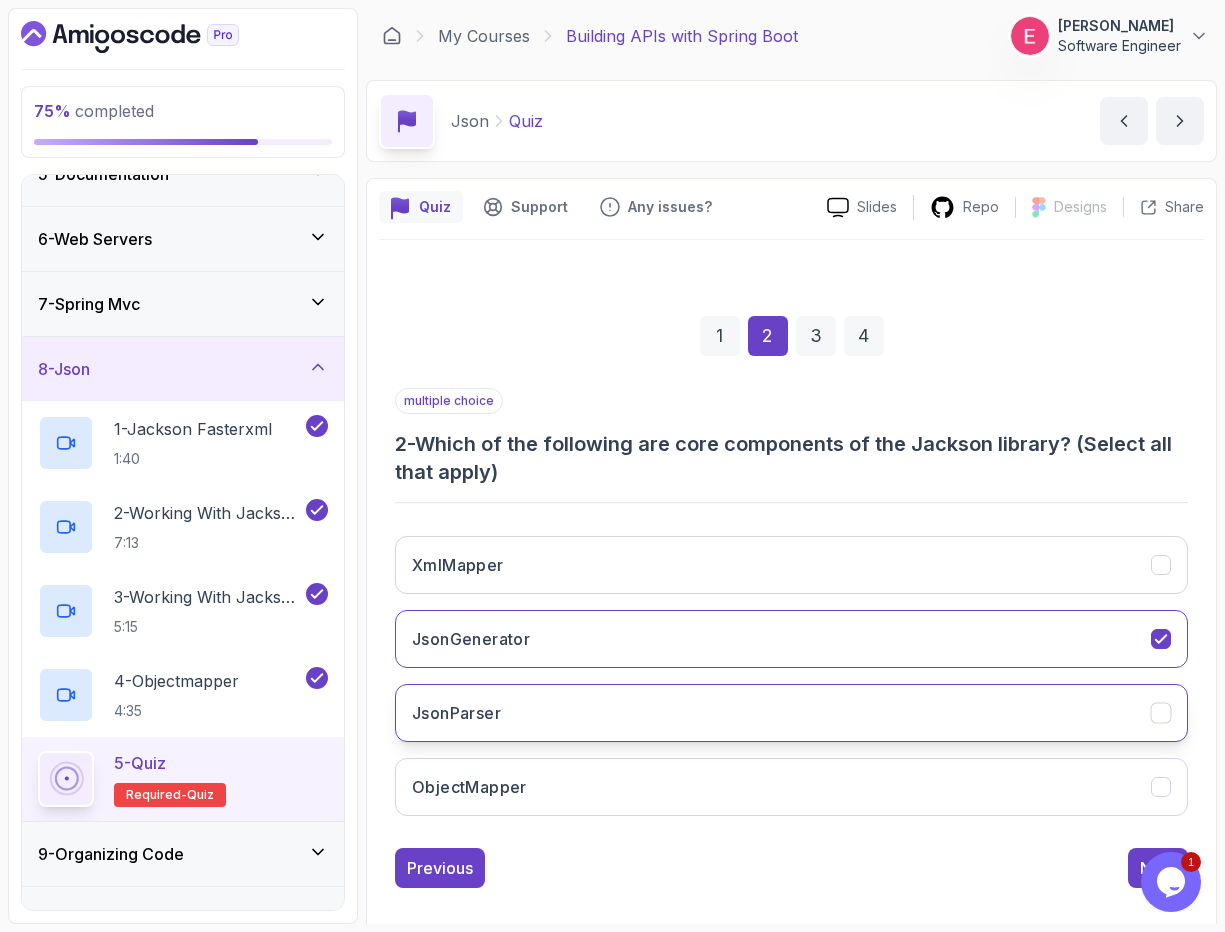click at bounding box center (1161, 713) 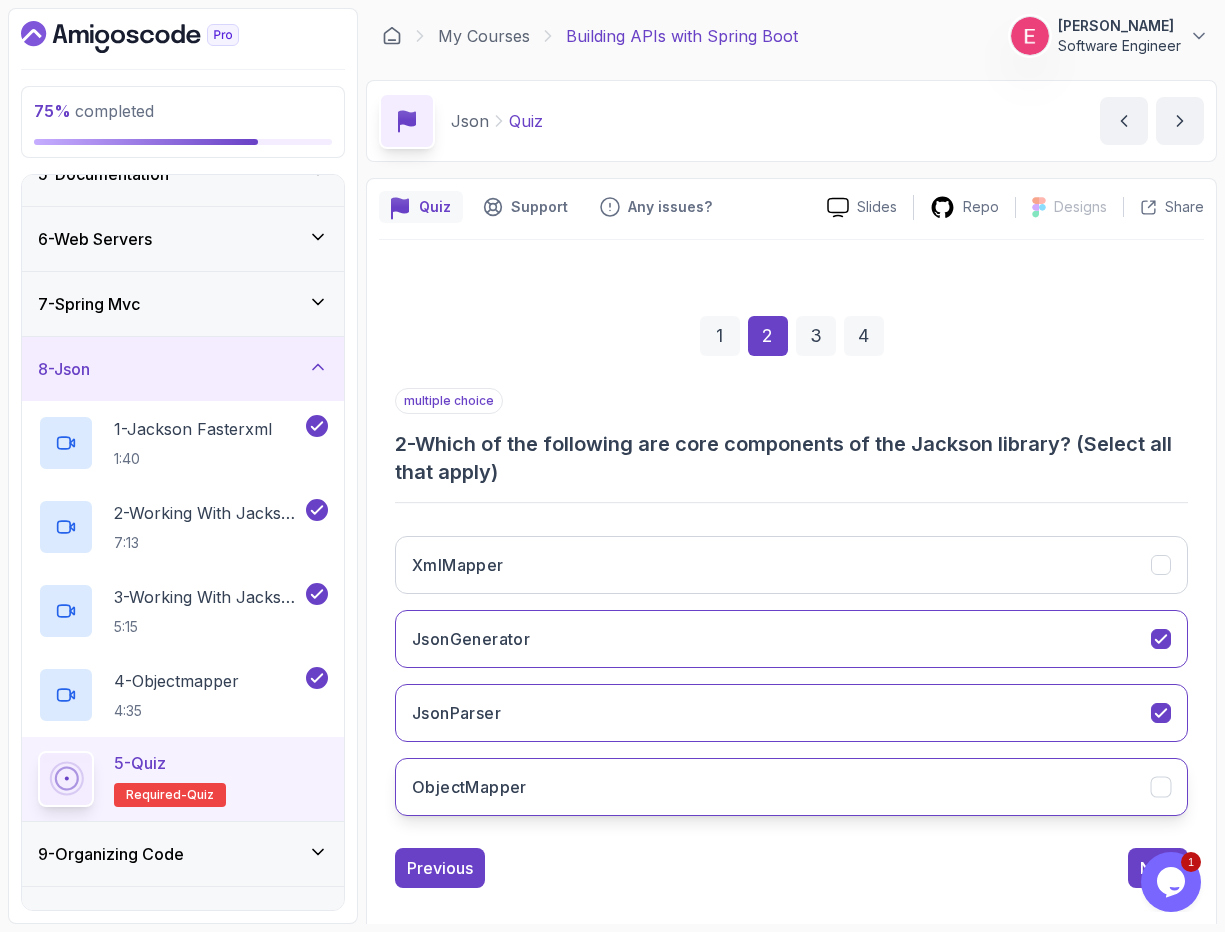 click on "ObjectMapper" at bounding box center (791, 787) 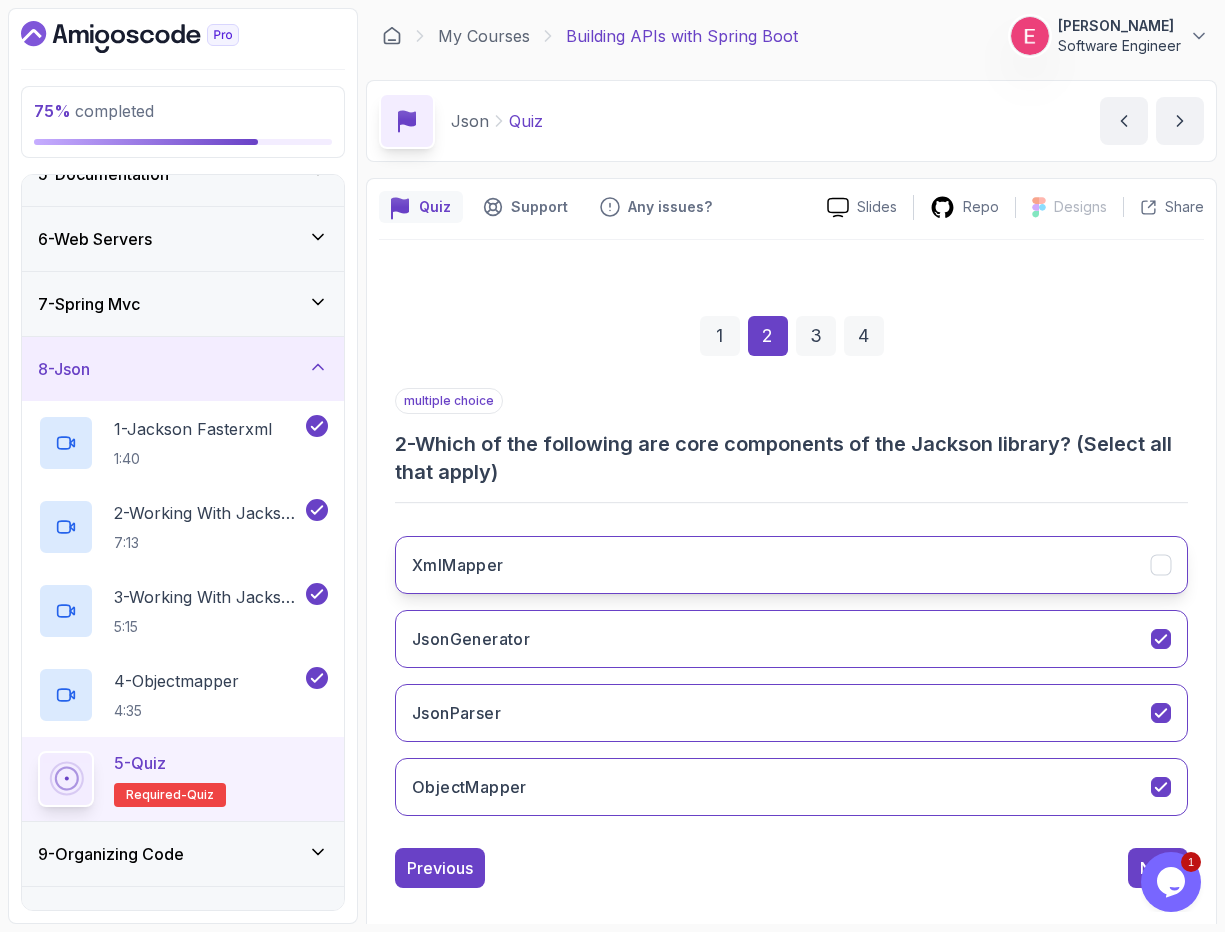 click 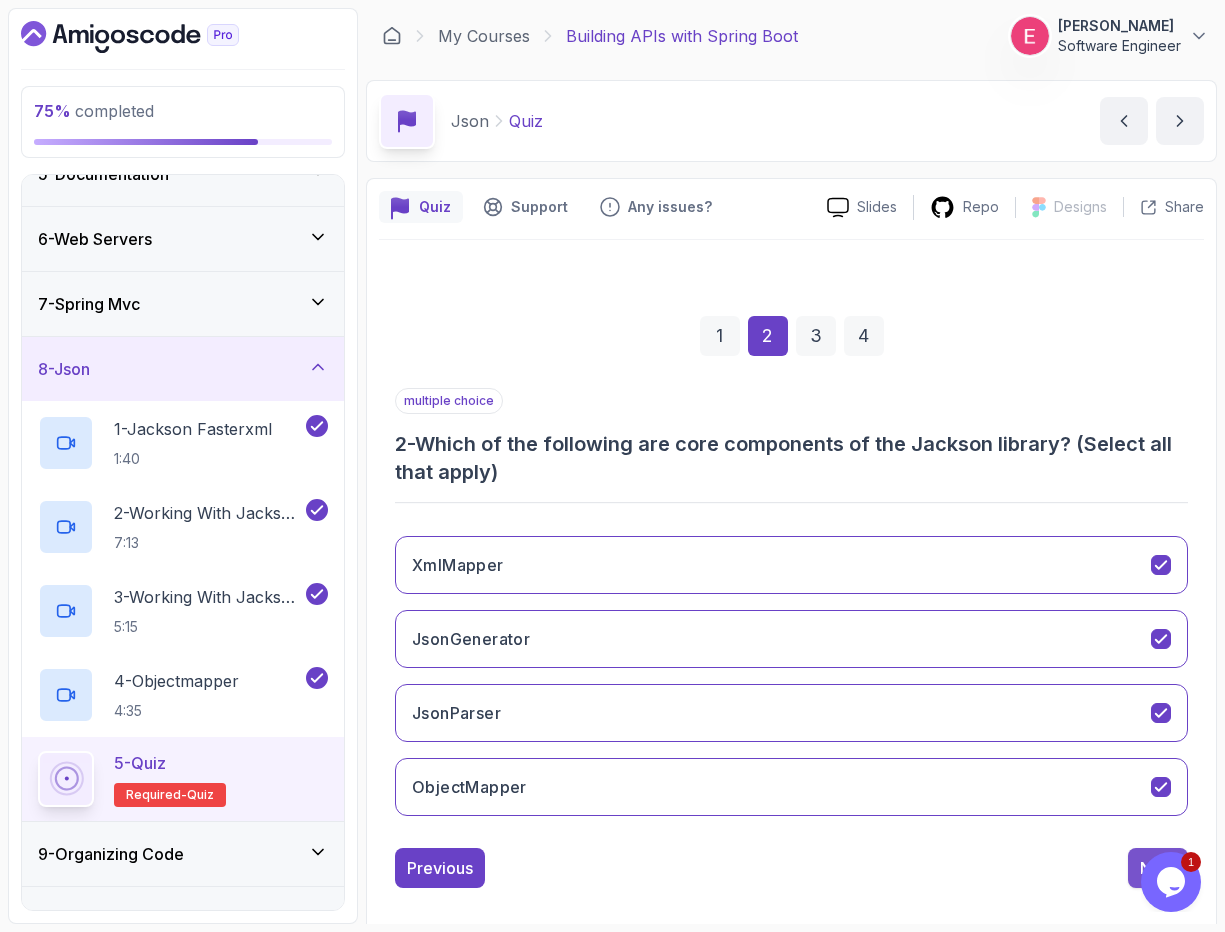 click on "Next" at bounding box center (1158, 868) 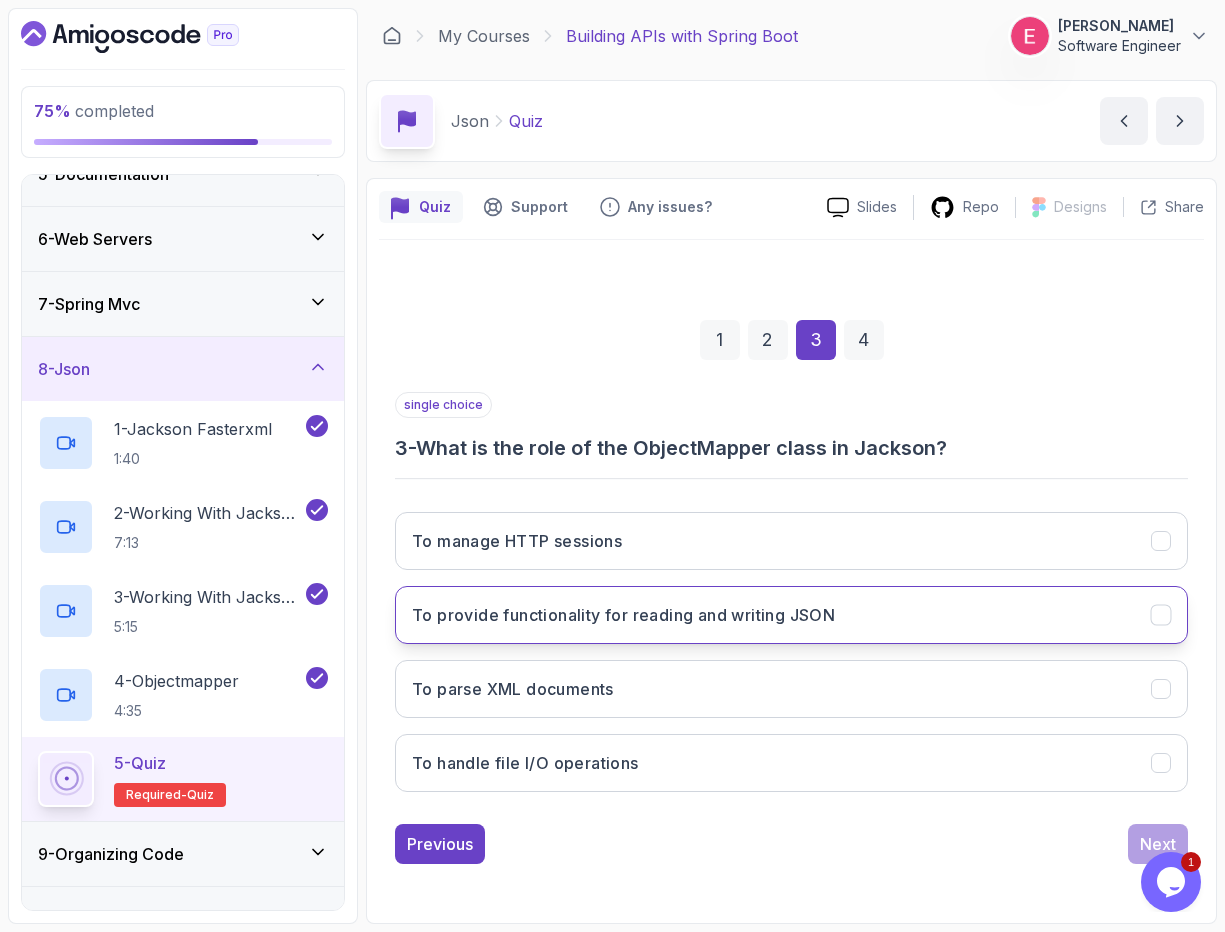 click on "To provide functionality for reading and writing JSON" at bounding box center (791, 615) 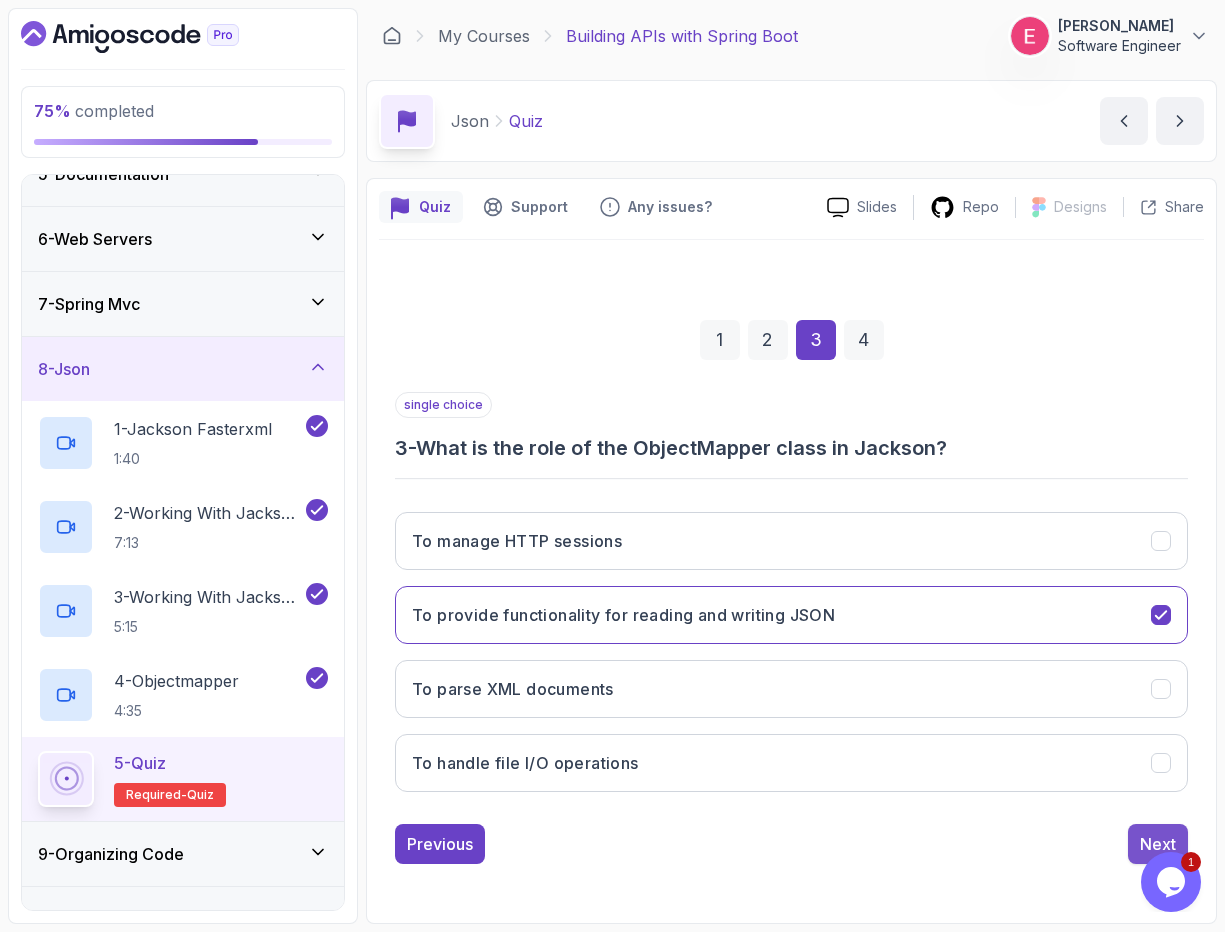 click on "Next" at bounding box center (1158, 844) 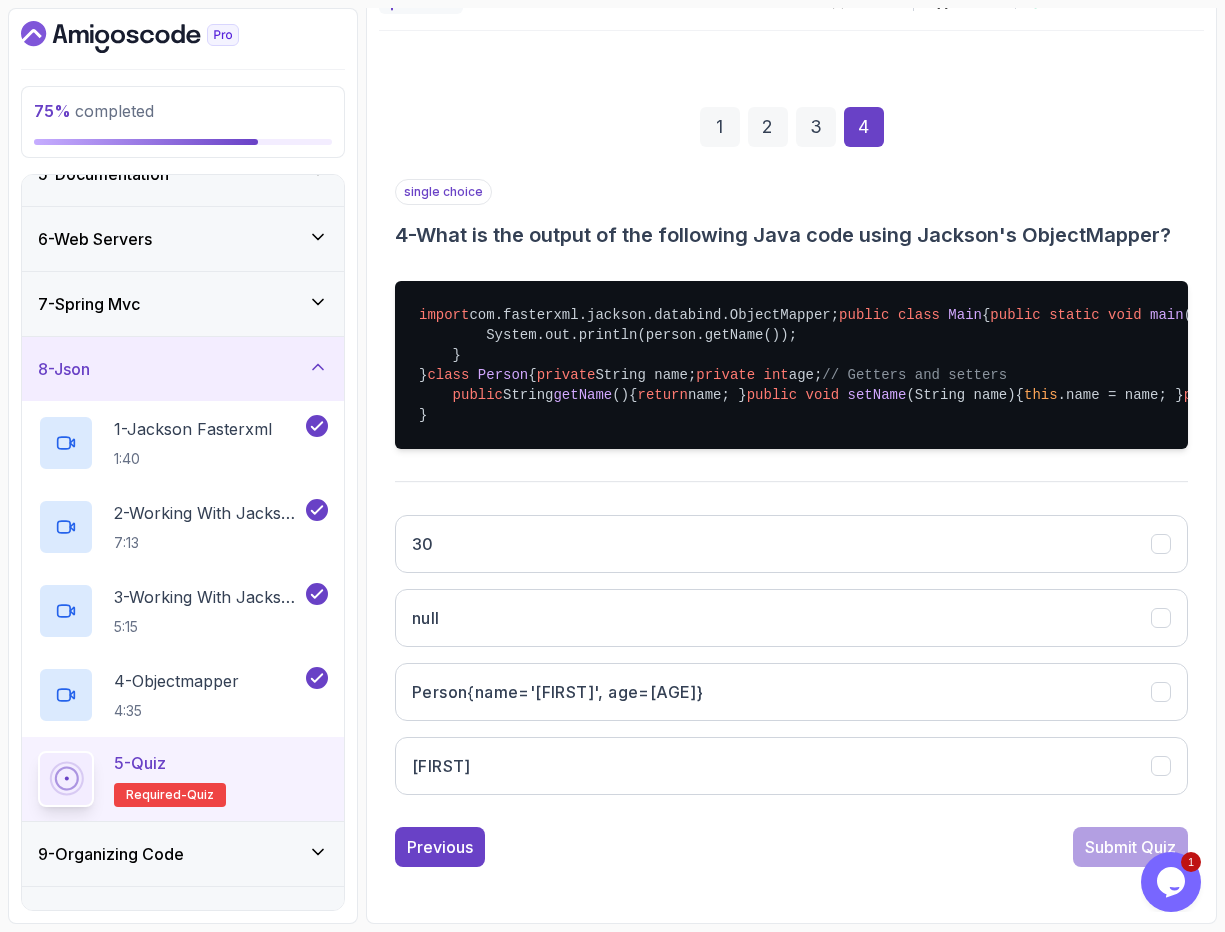 scroll, scrollTop: 436, scrollLeft: 0, axis: vertical 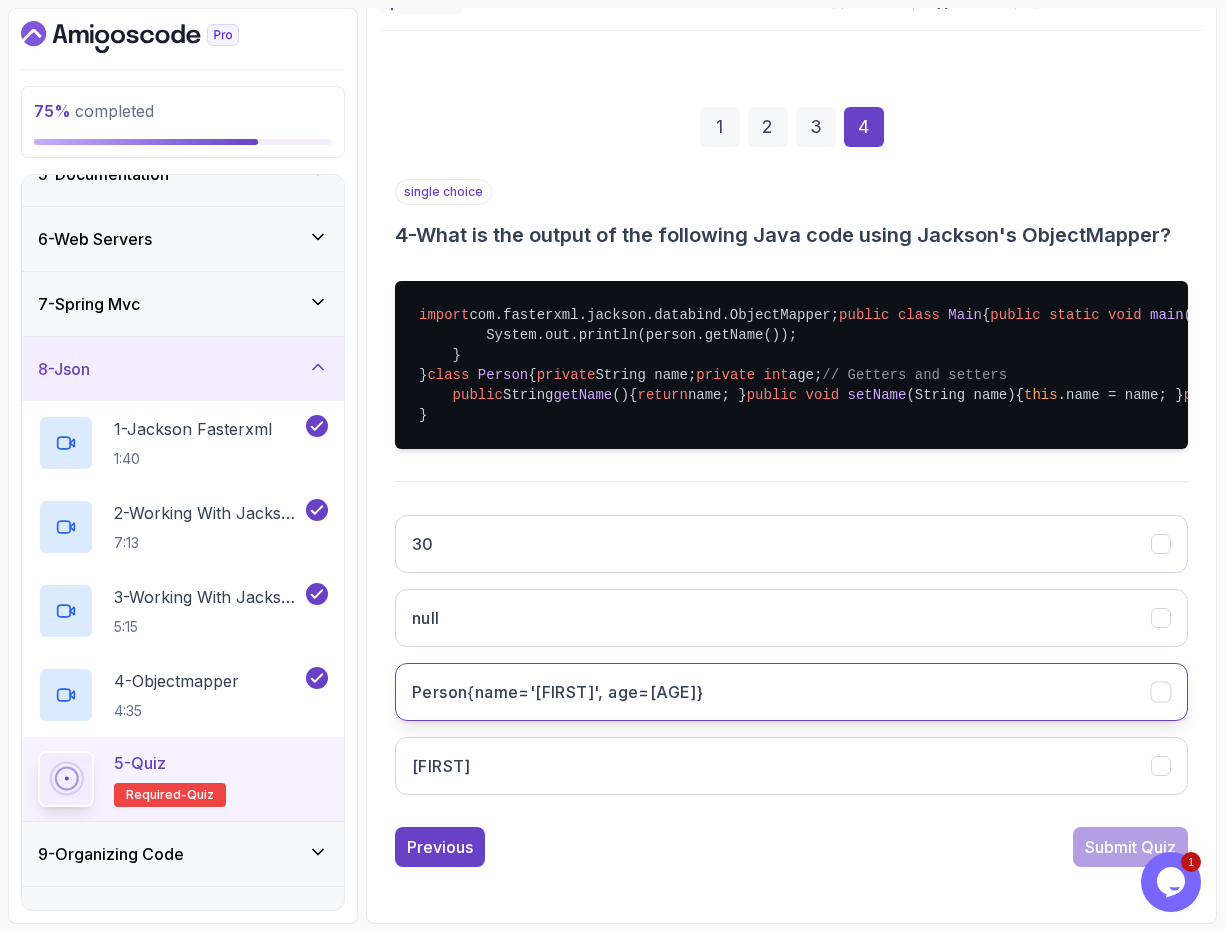 click on "Person{name='[FIRST]', age=[AGE]}" at bounding box center [791, 692] 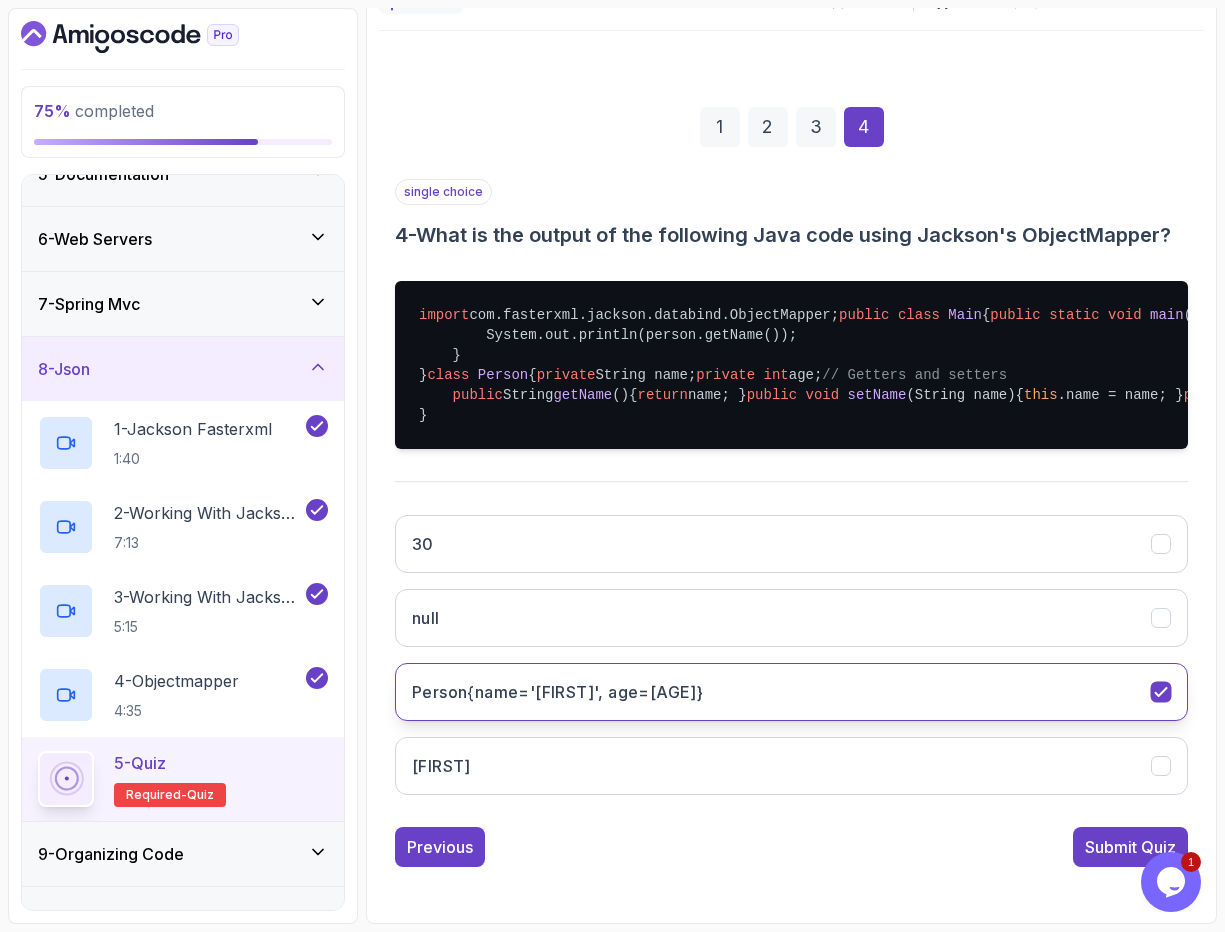 scroll, scrollTop: 509, scrollLeft: 0, axis: vertical 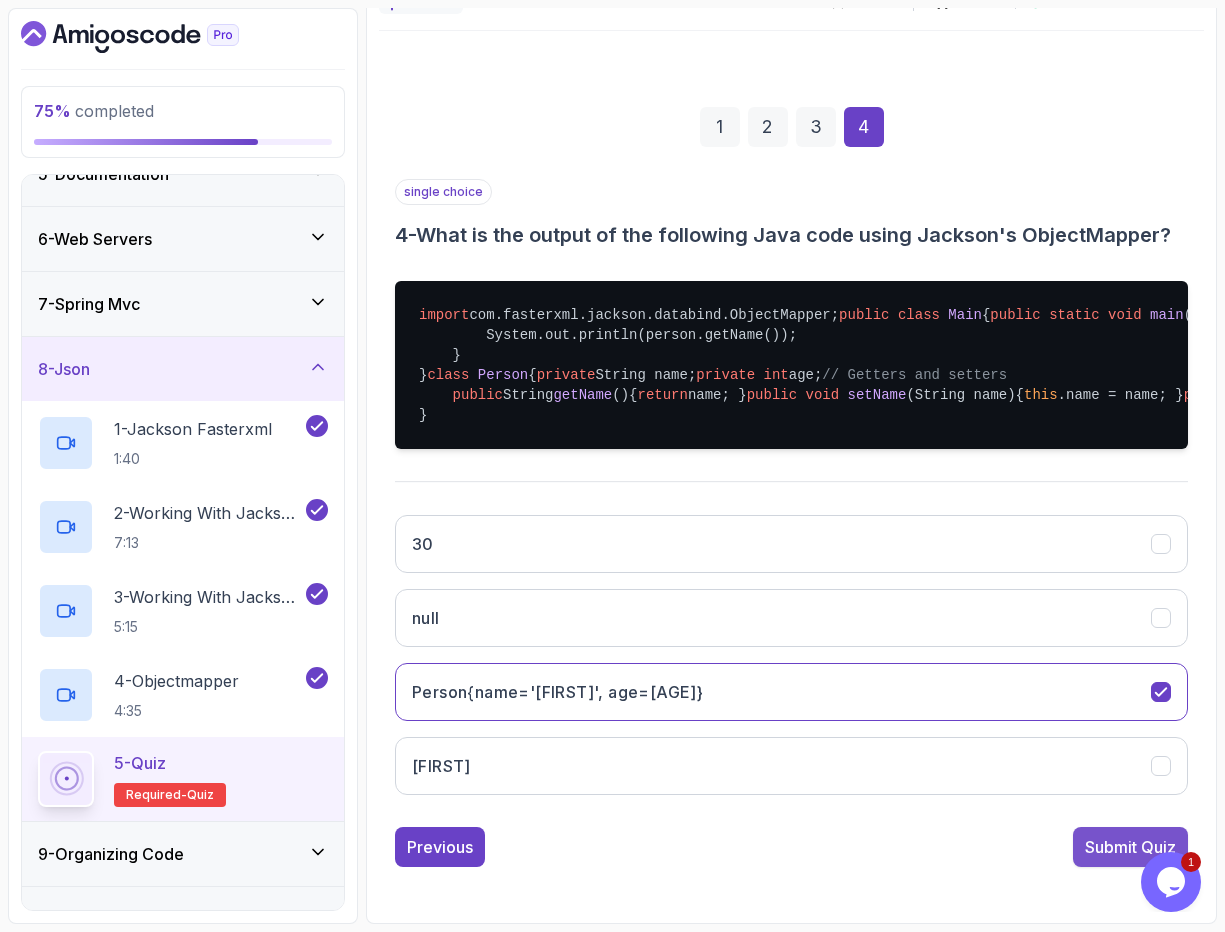 click on "Submit Quiz" at bounding box center [1130, 847] 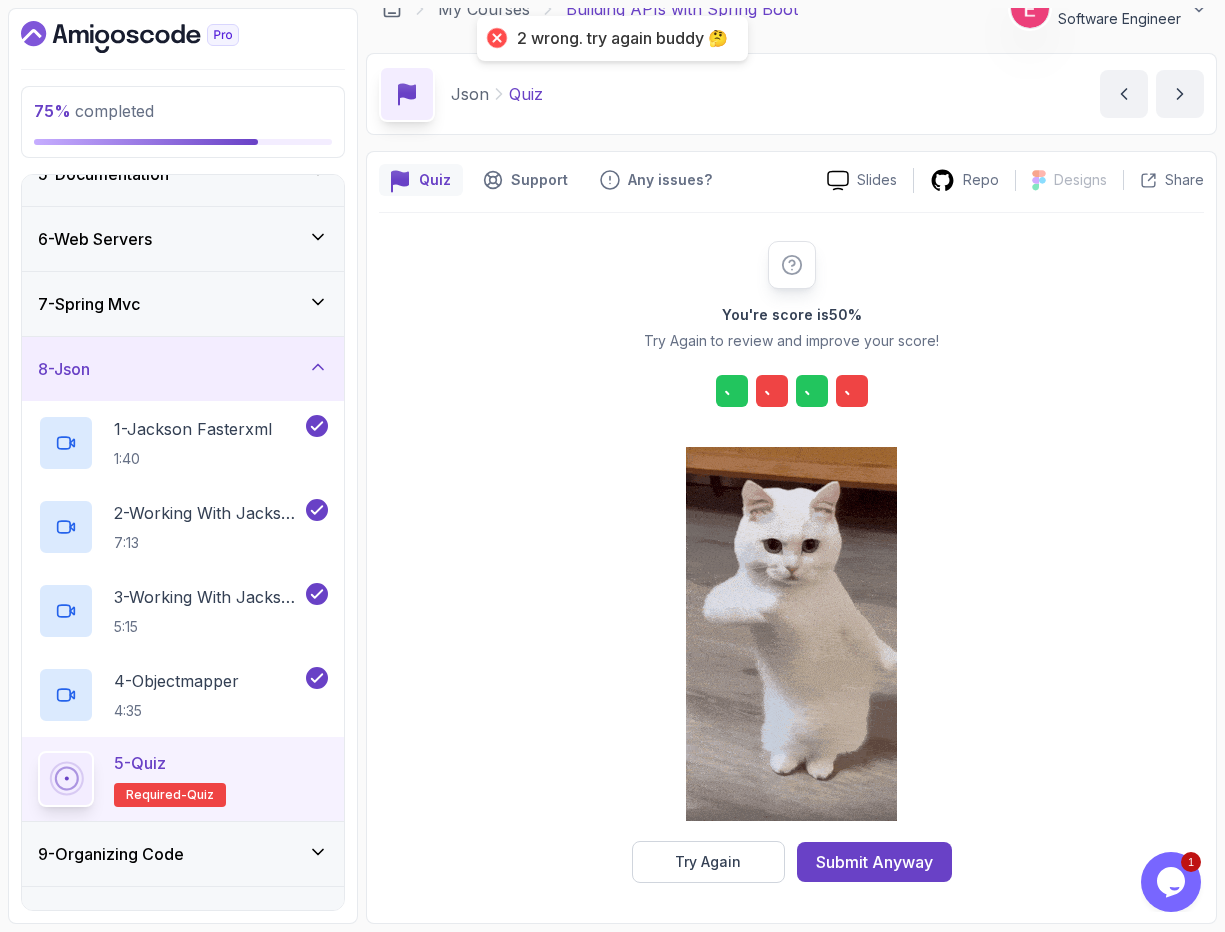 scroll, scrollTop: 27, scrollLeft: 0, axis: vertical 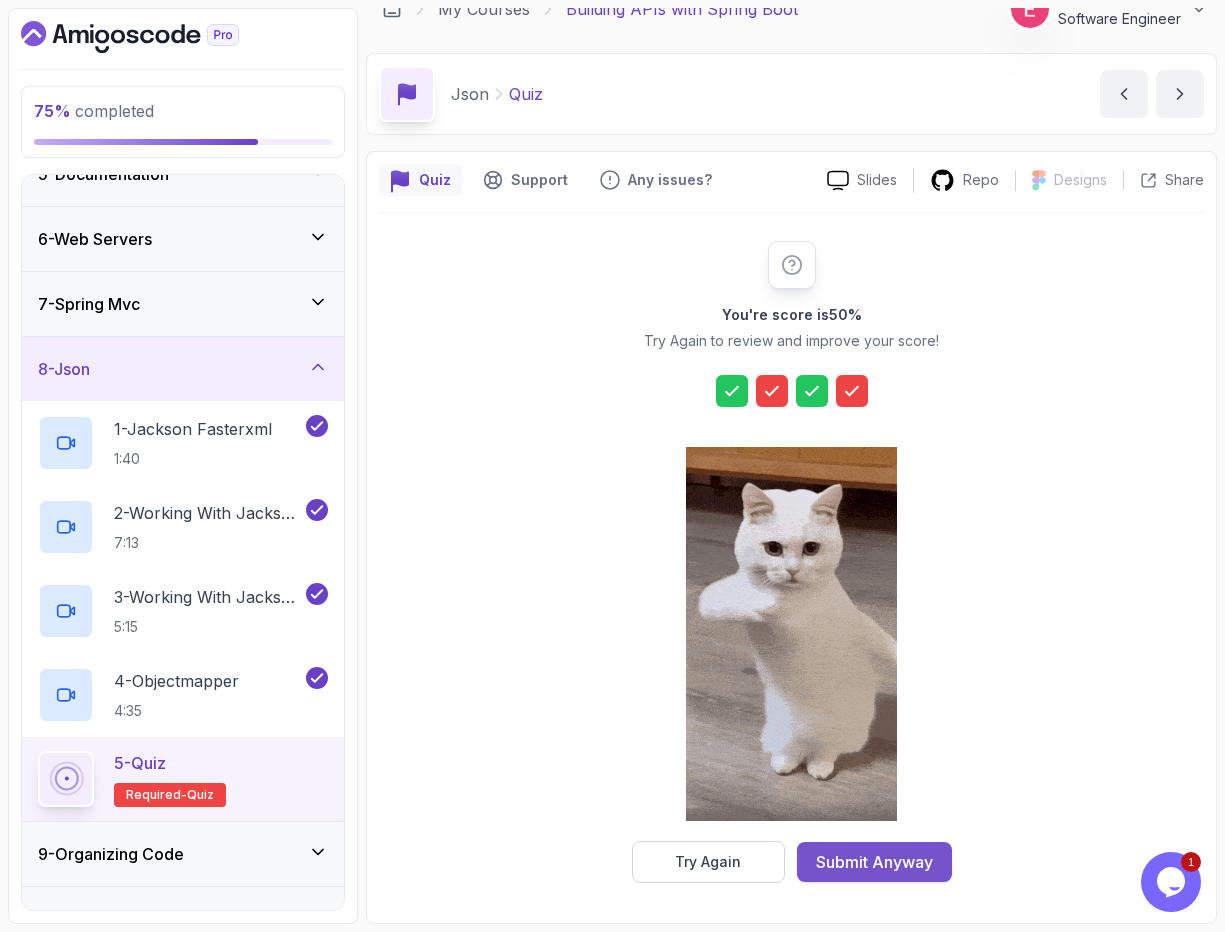 click on "Submit Anyway" at bounding box center [874, 862] 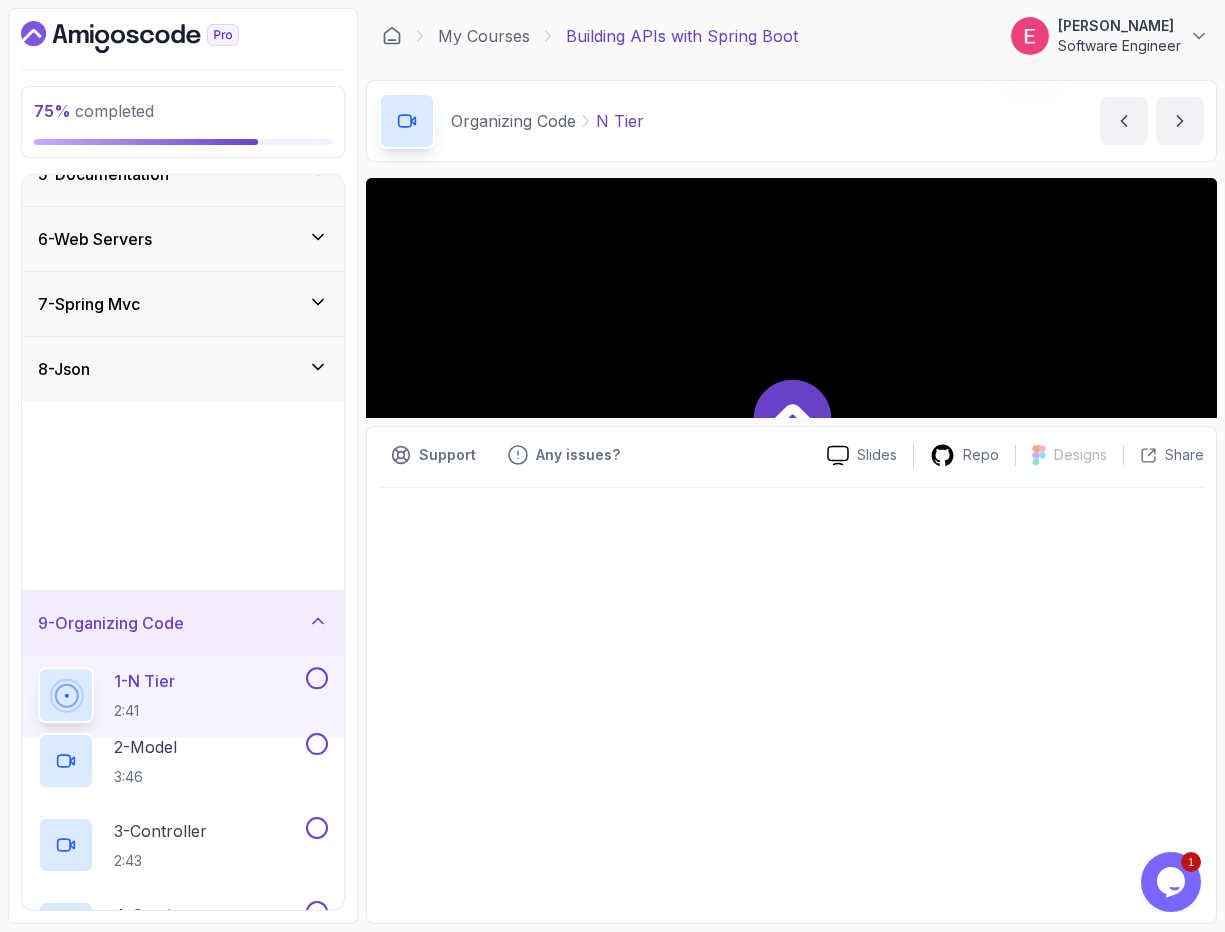 scroll, scrollTop: 0, scrollLeft: 0, axis: both 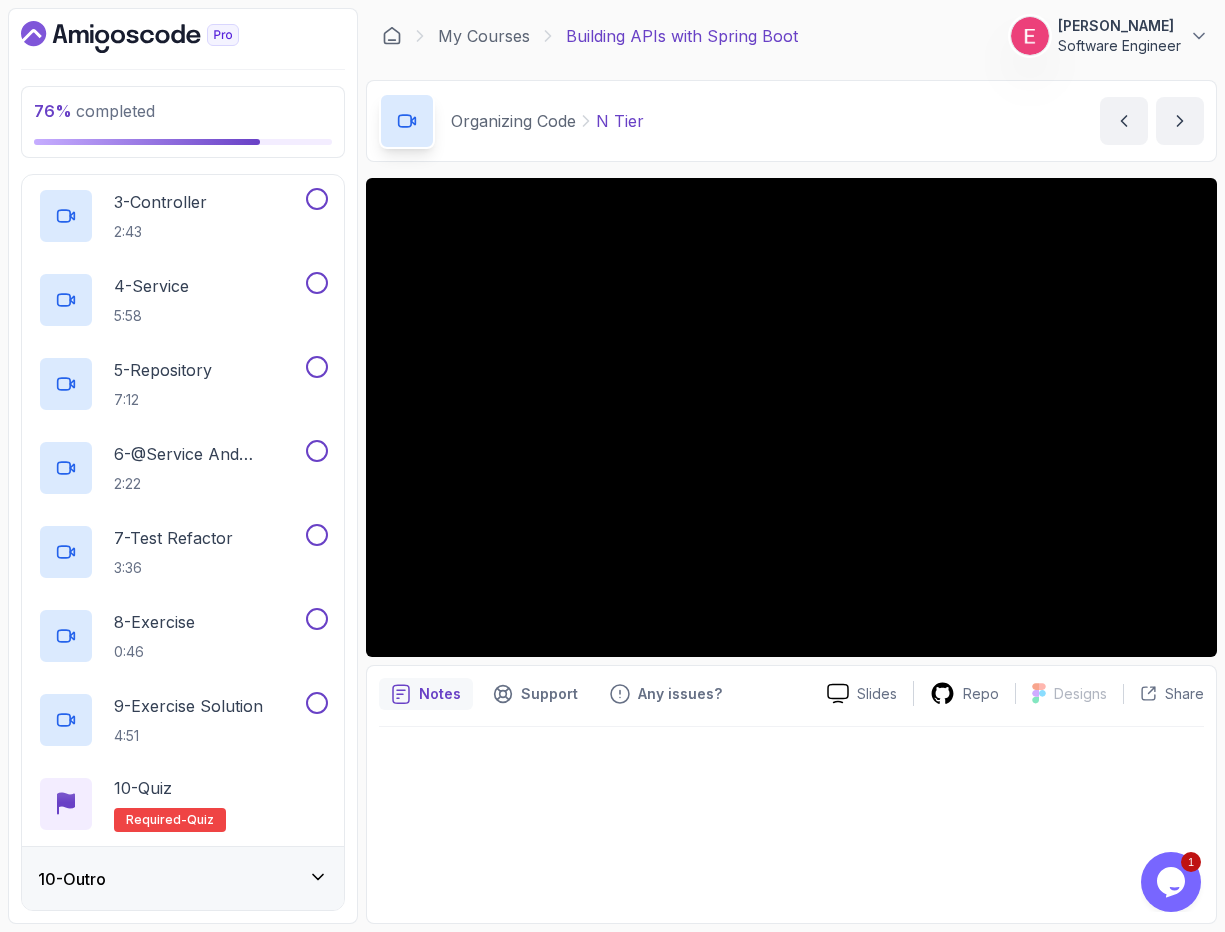 click on "10  -  Outro" at bounding box center [183, 879] 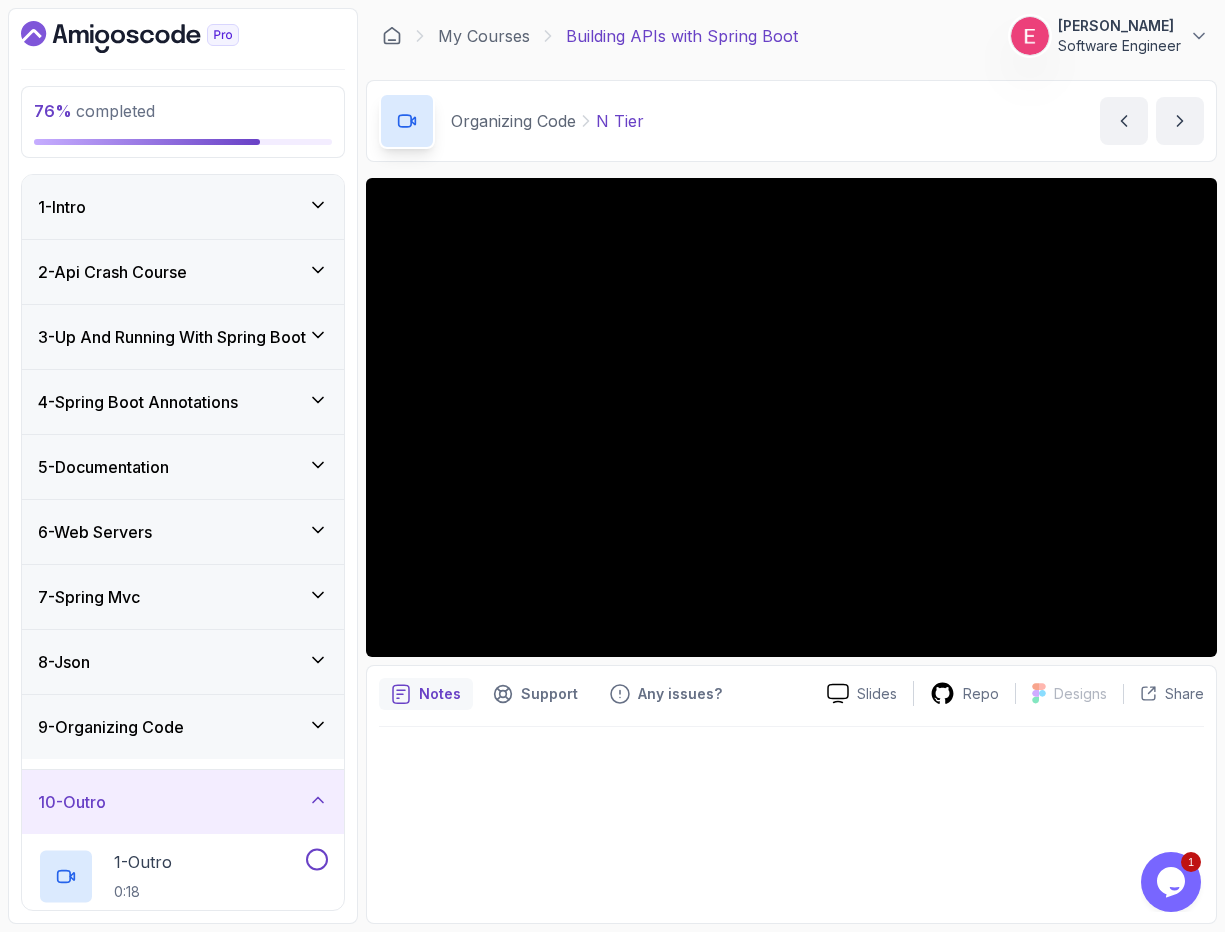 scroll, scrollTop: 166, scrollLeft: 0, axis: vertical 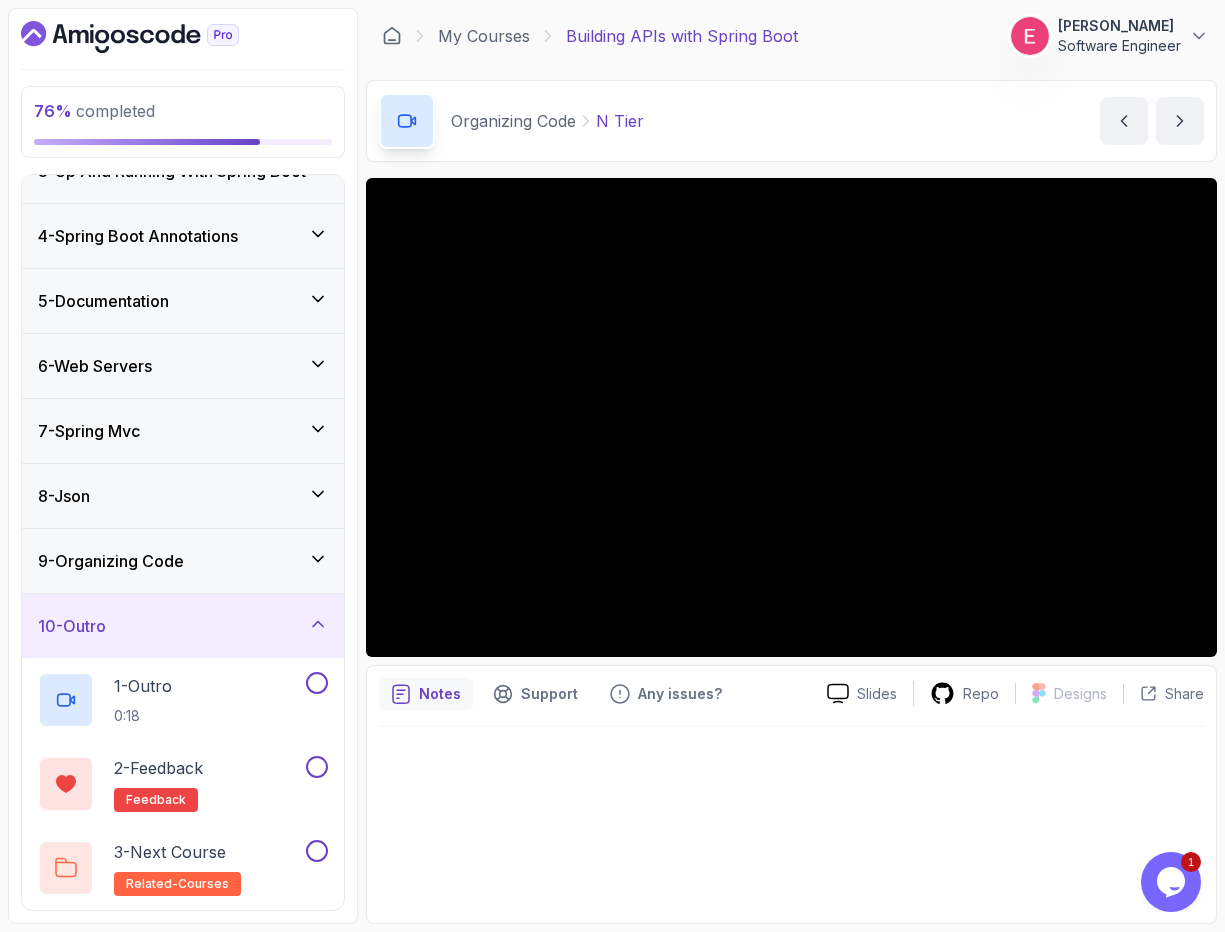 click 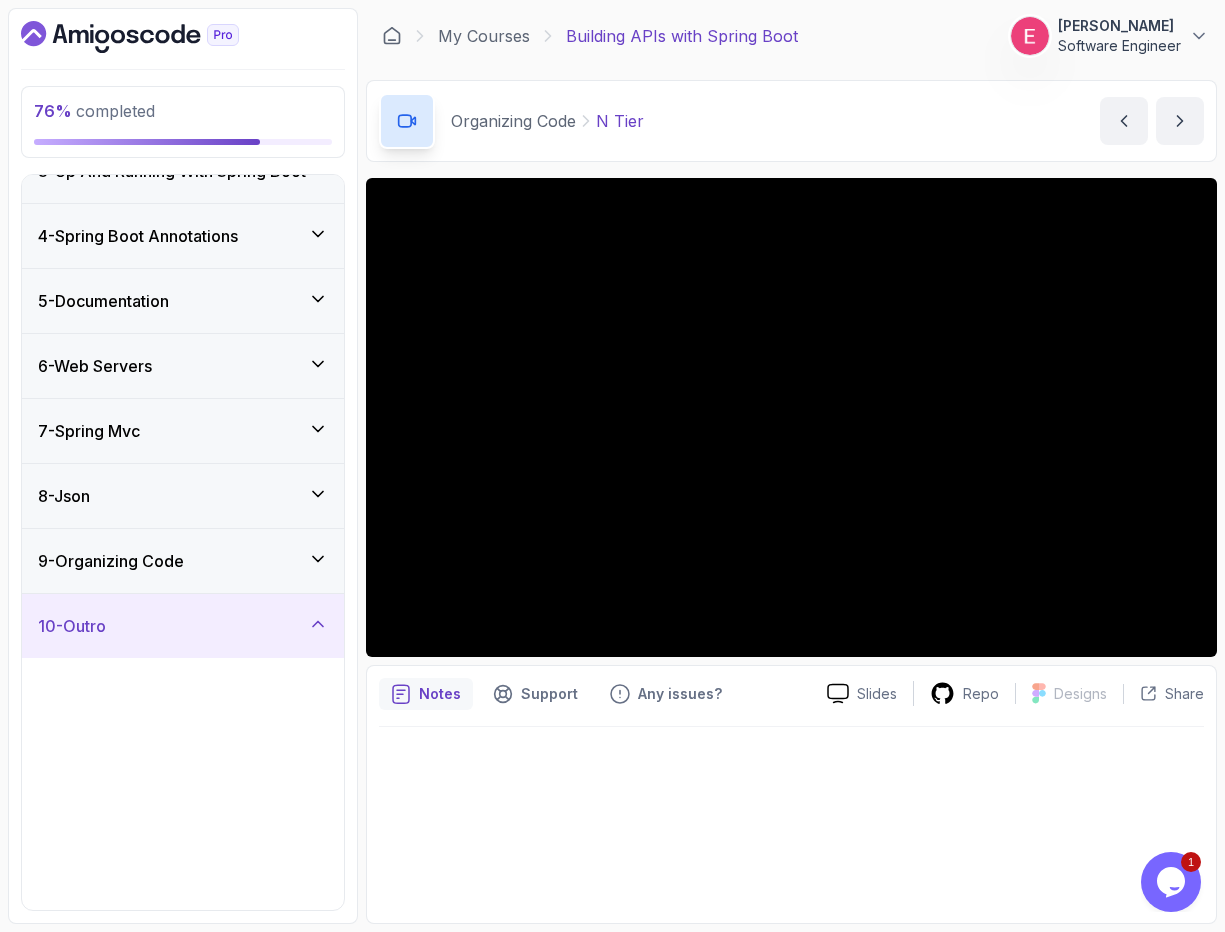 scroll, scrollTop: 0, scrollLeft: 0, axis: both 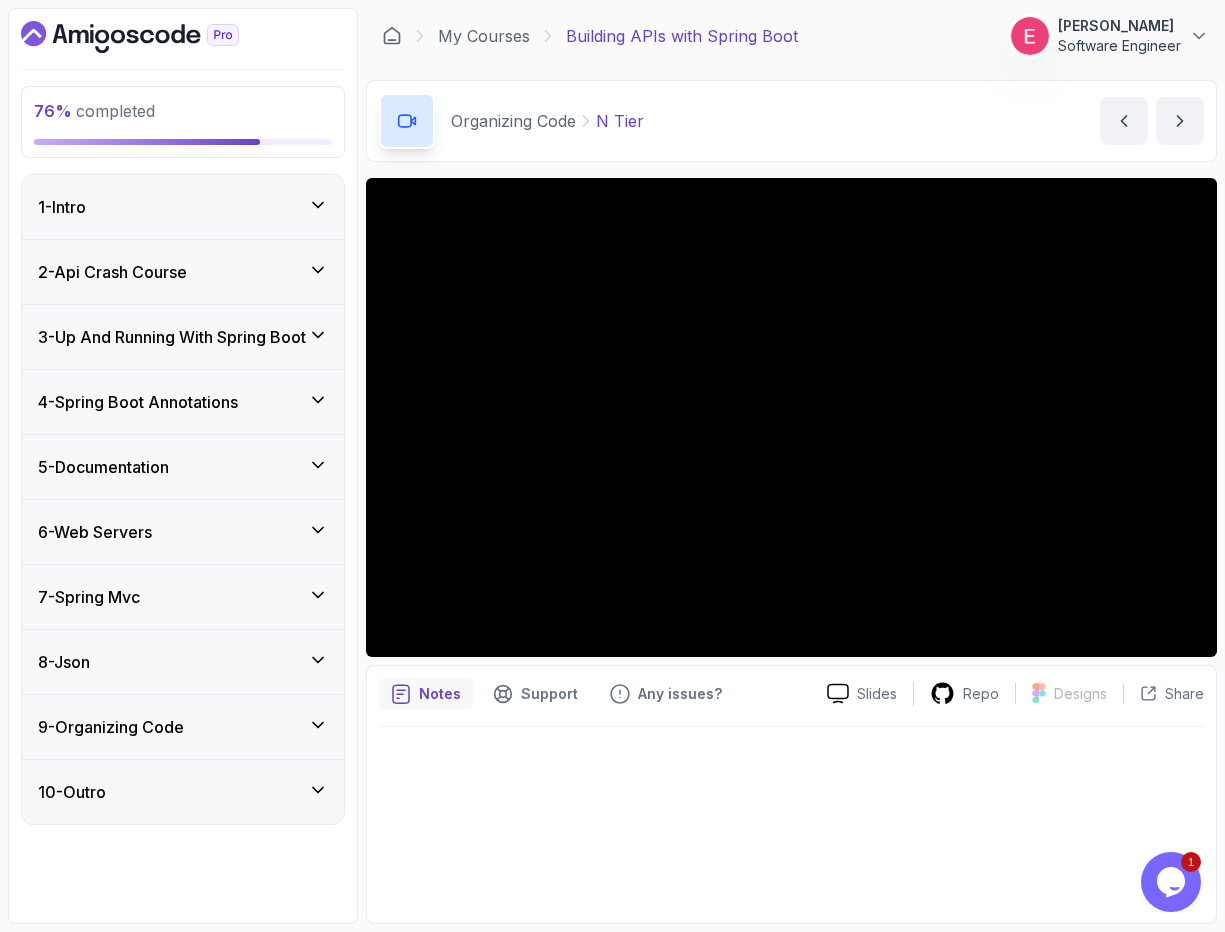 click 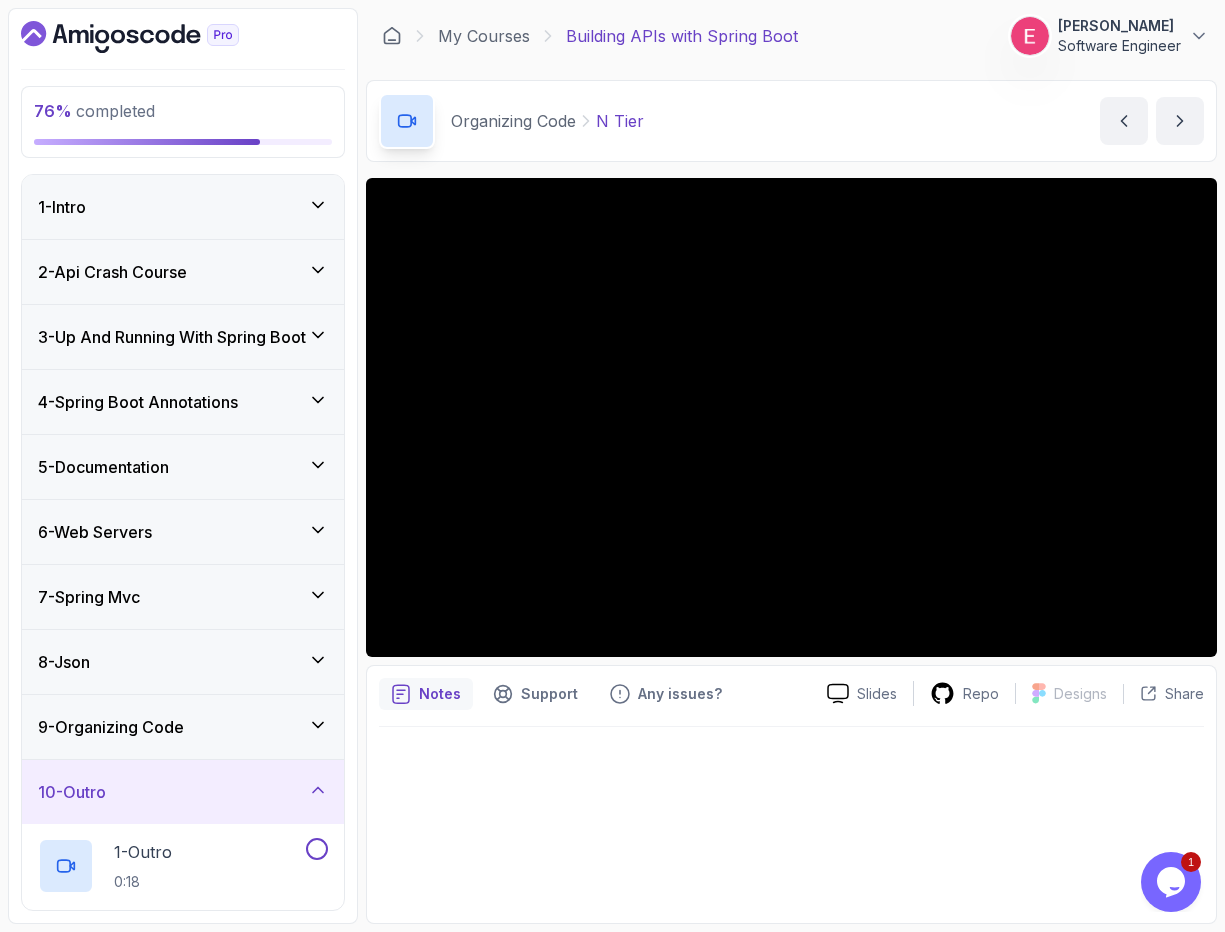 scroll, scrollTop: 166, scrollLeft: 0, axis: vertical 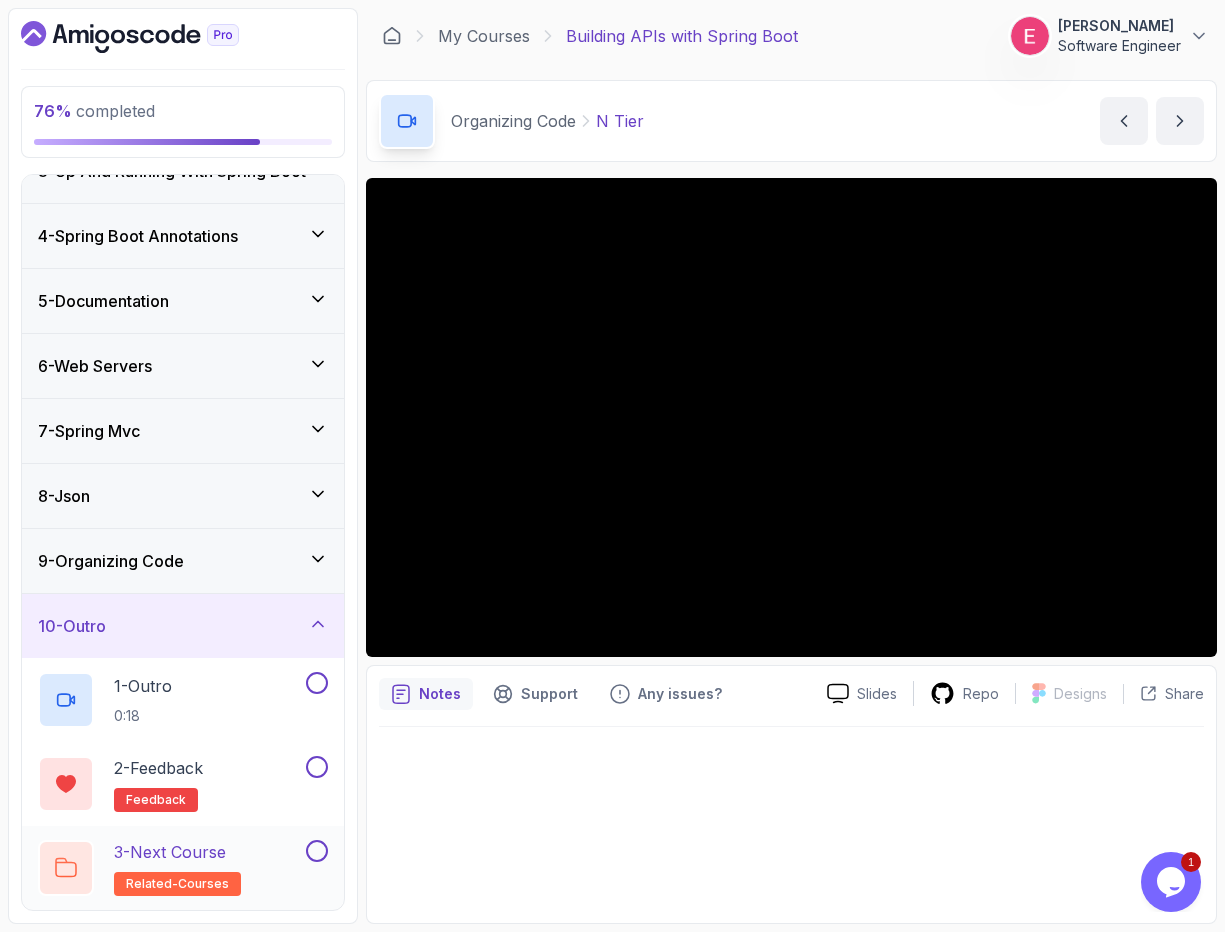 click at bounding box center [317, 851] 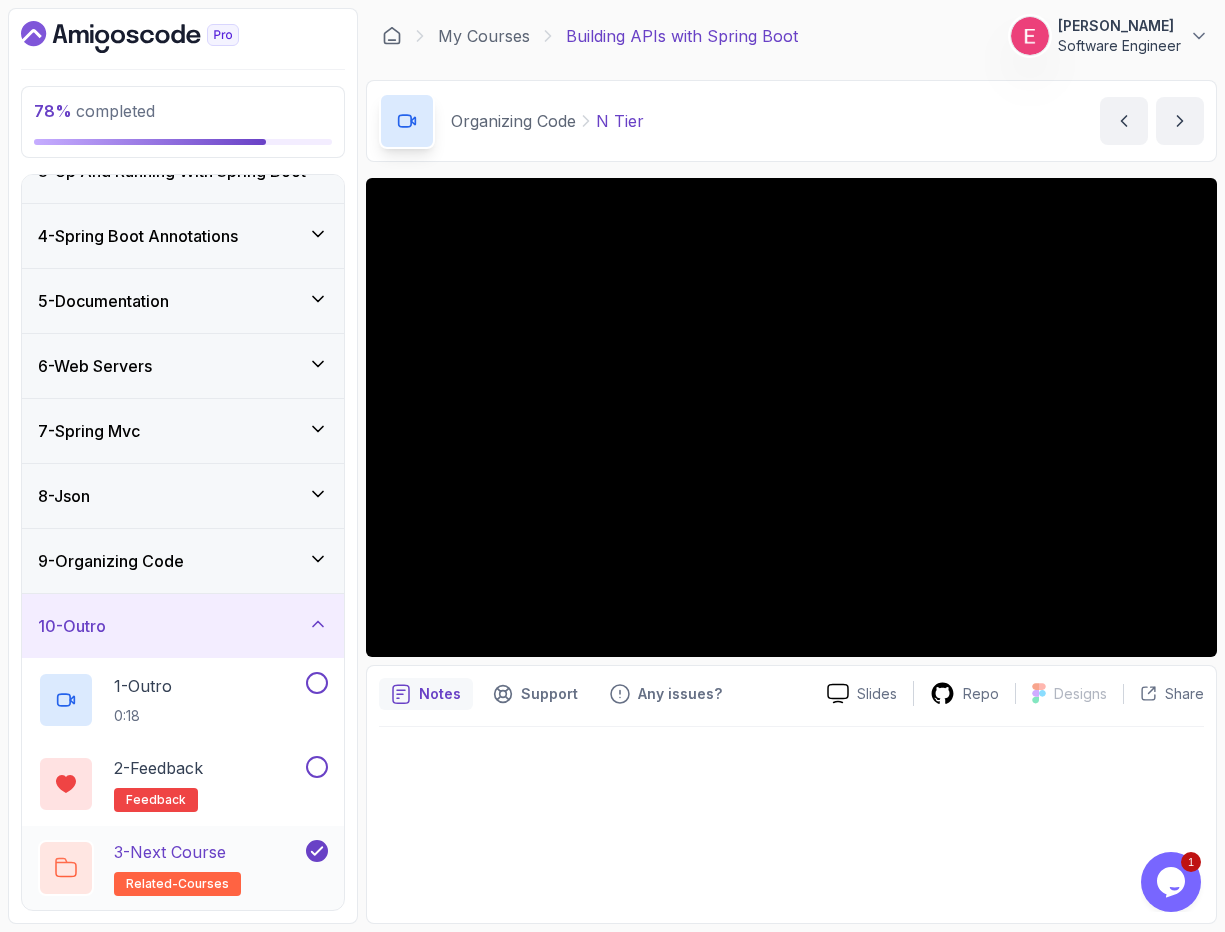 click 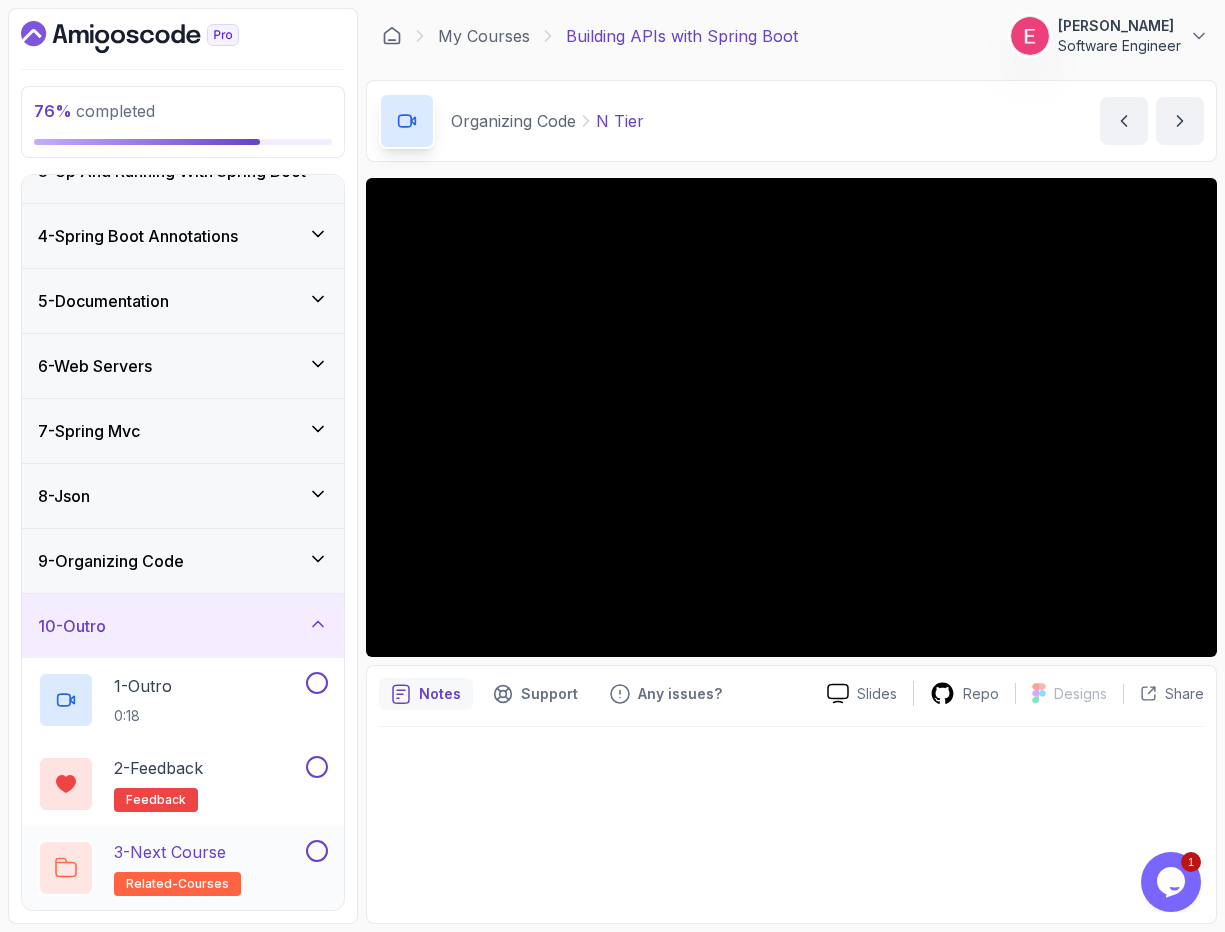 click on "3  -  Next Course" at bounding box center [170, 852] 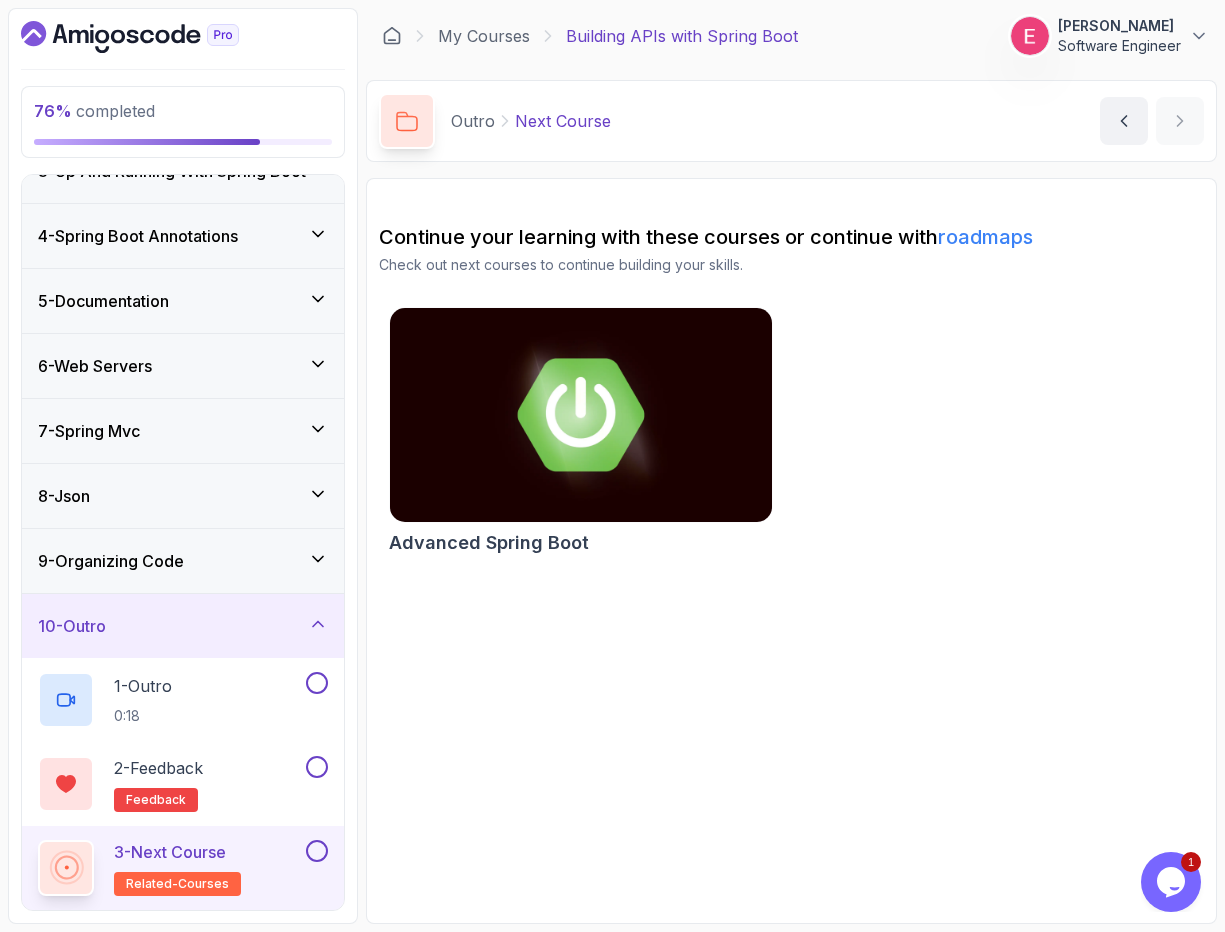 scroll, scrollTop: 0, scrollLeft: 0, axis: both 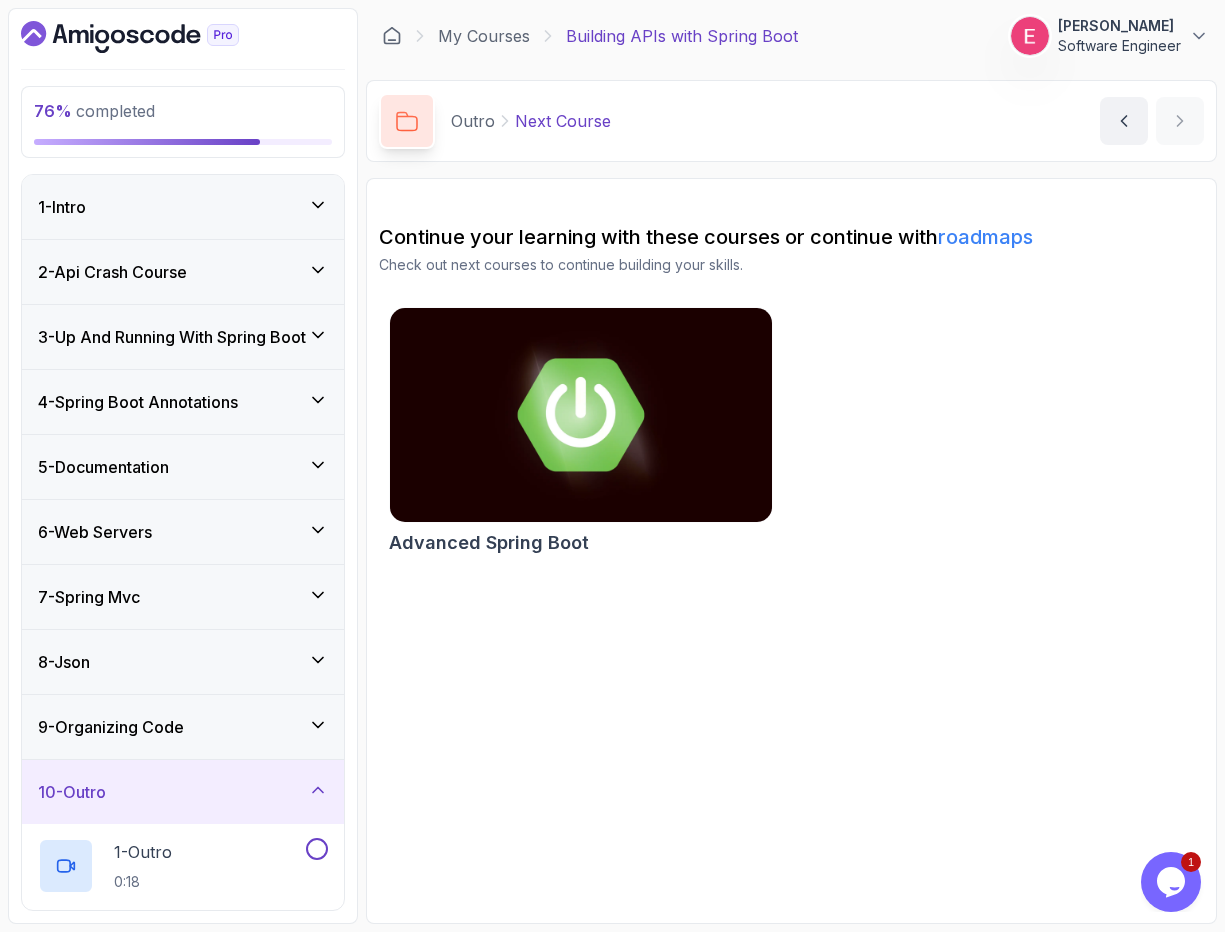 click 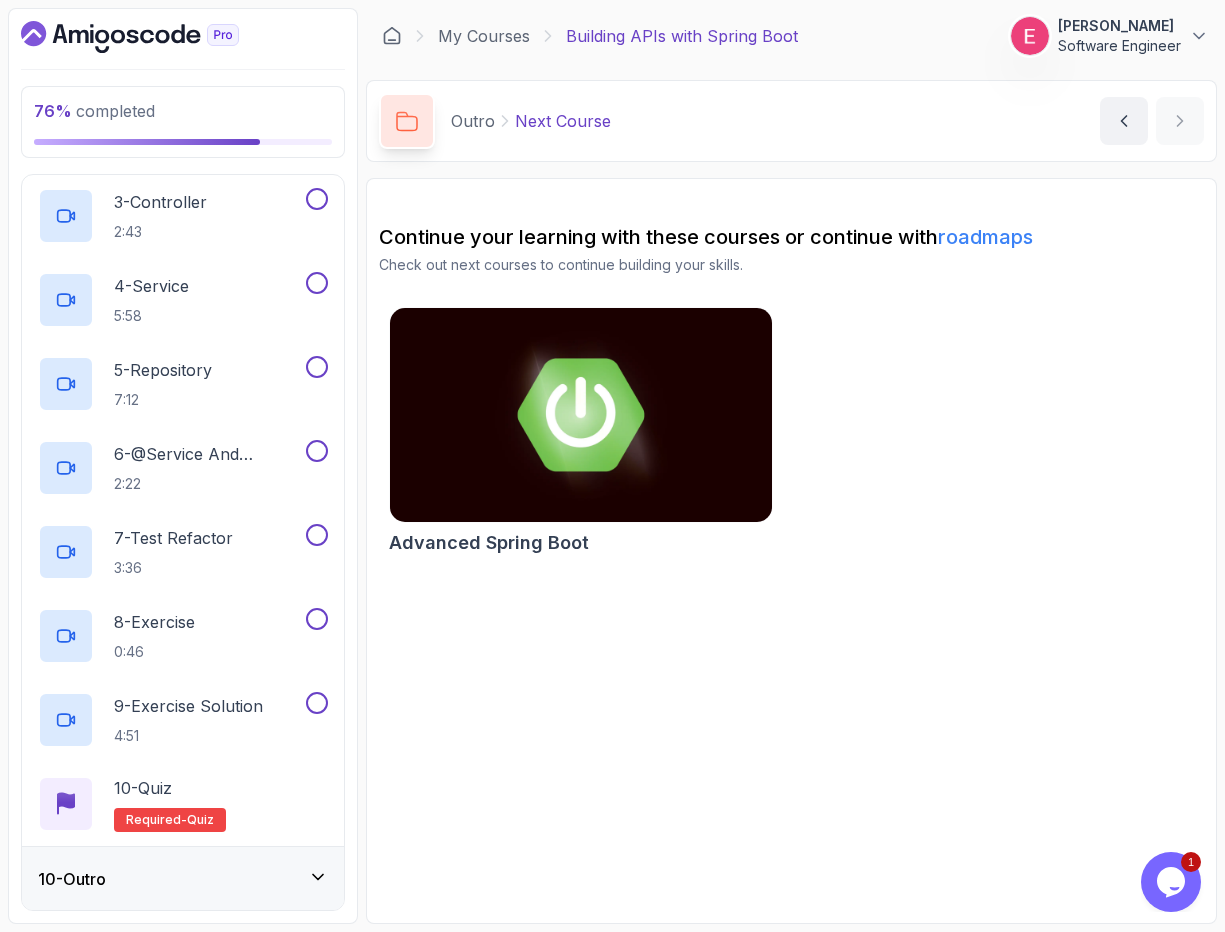scroll, scrollTop: 754, scrollLeft: 0, axis: vertical 